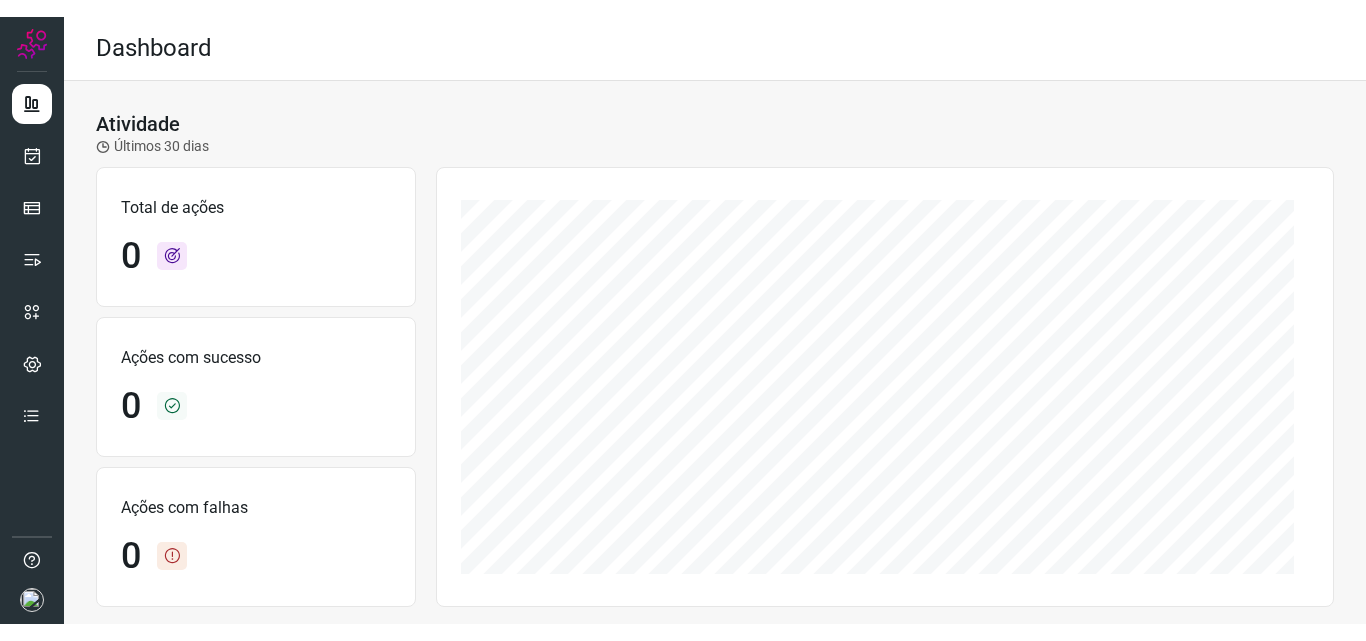 scroll, scrollTop: 0, scrollLeft: 0, axis: both 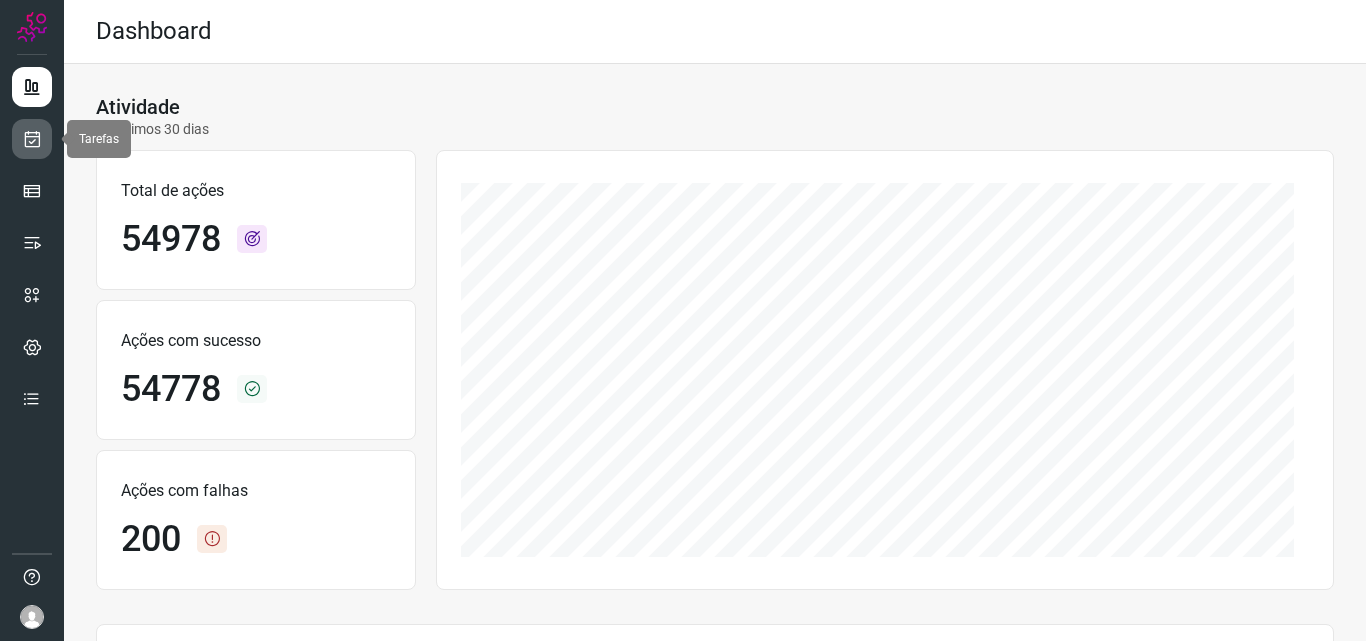 click at bounding box center [32, 139] 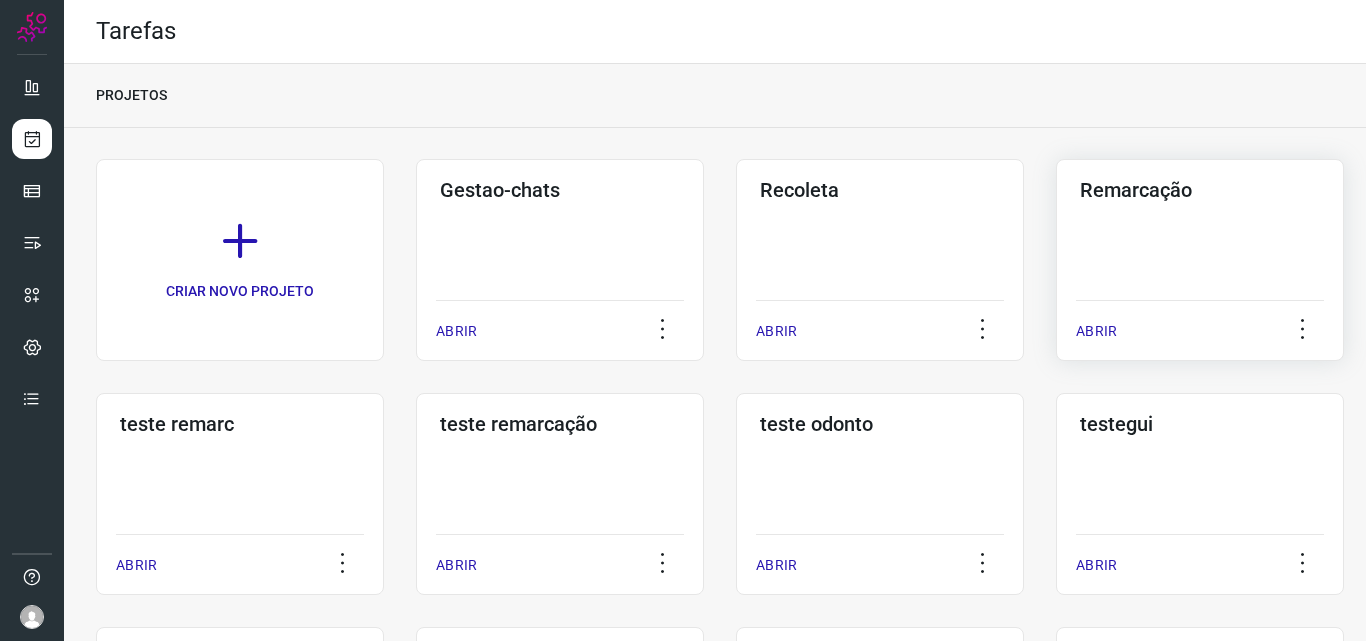 click on "Remarcação  ABRIR" 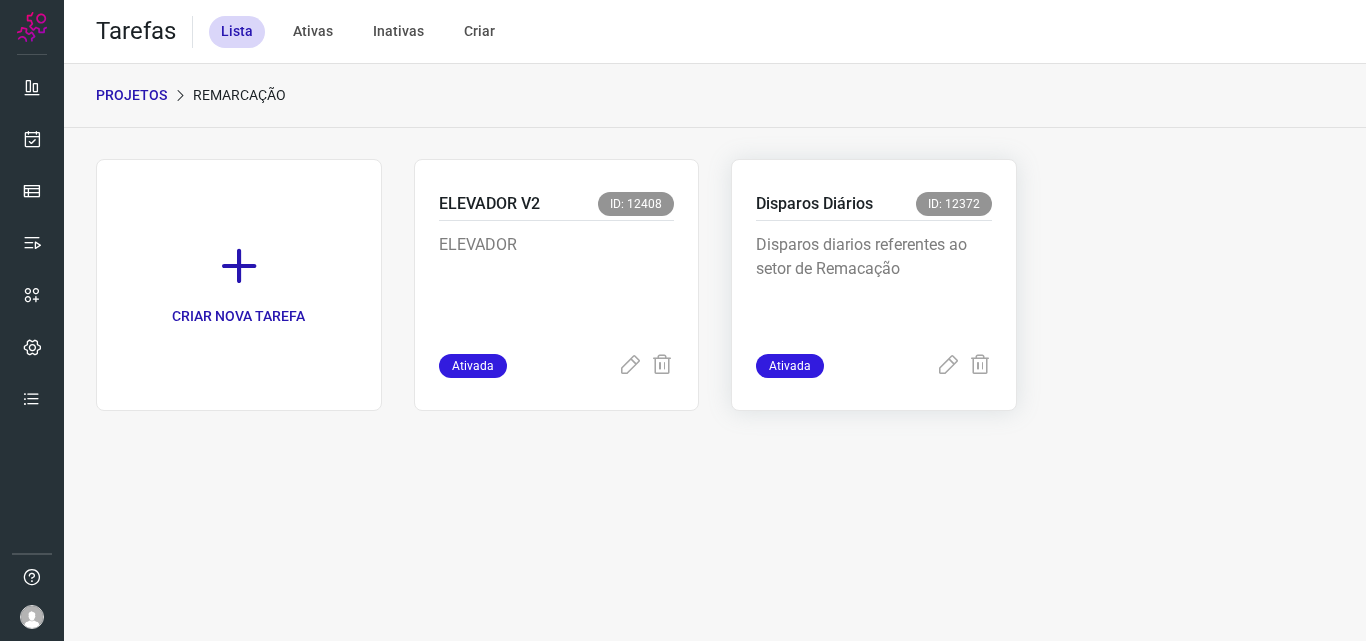 click on "Disparos diarios referentes ao setor de Remacação" at bounding box center [874, 287] 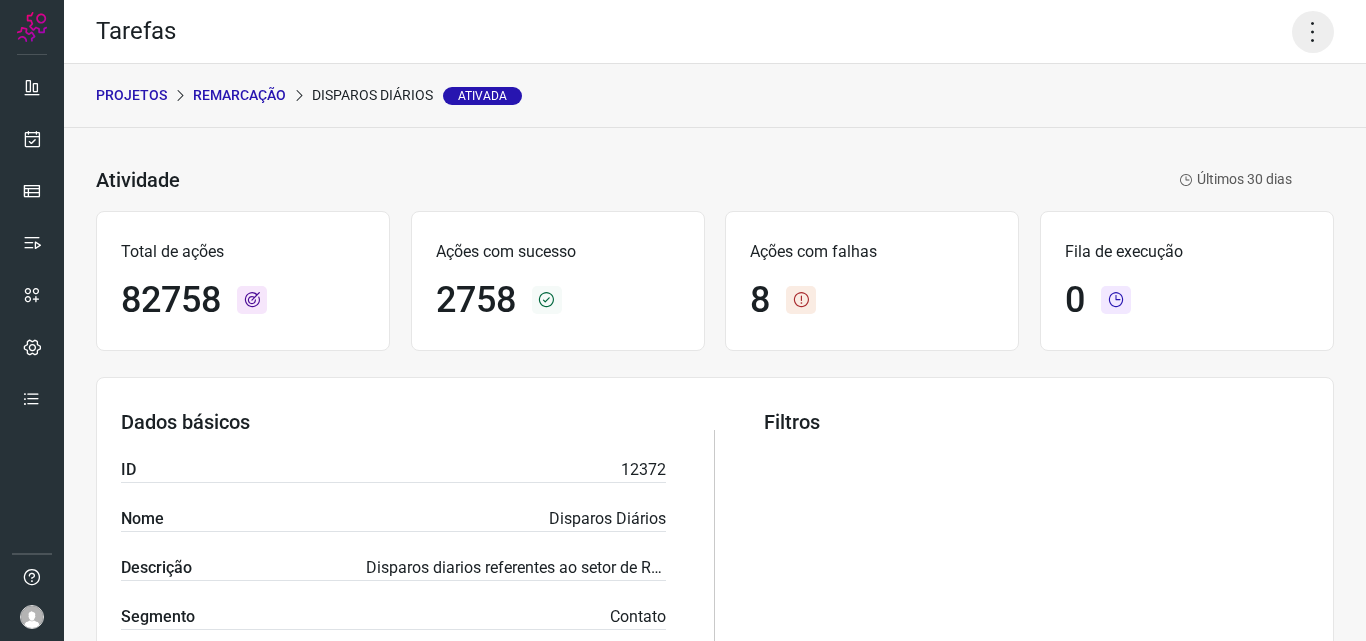 click 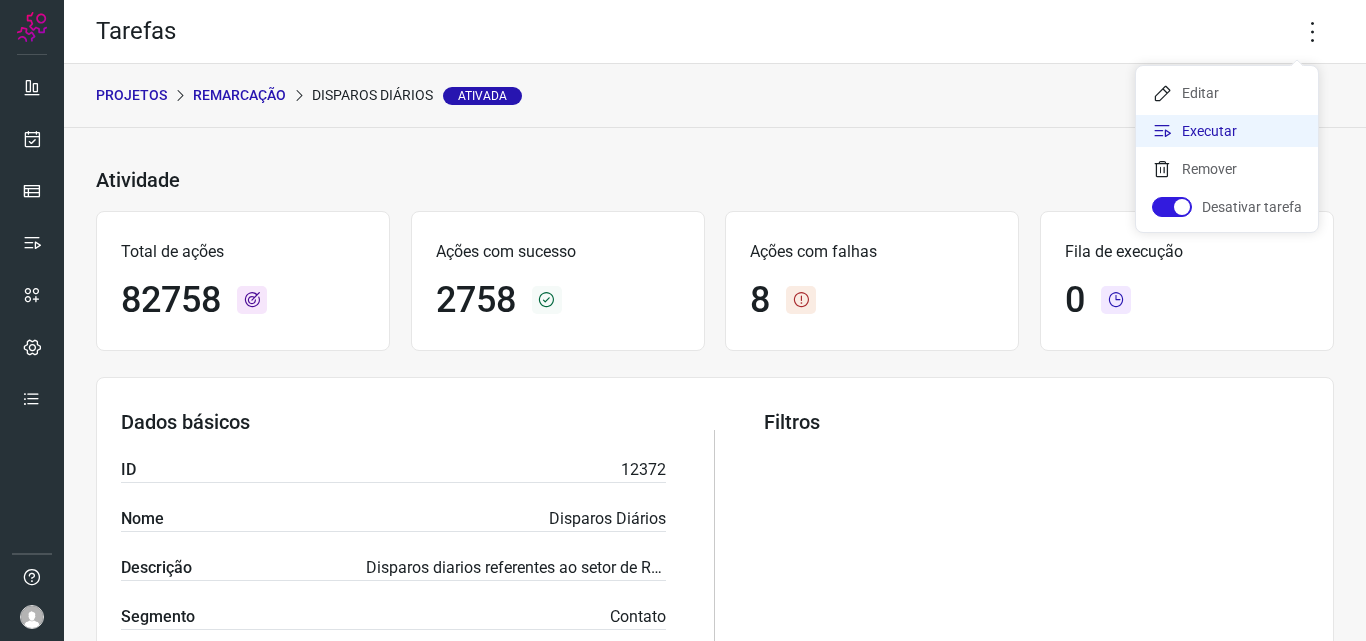 click on "Executar" 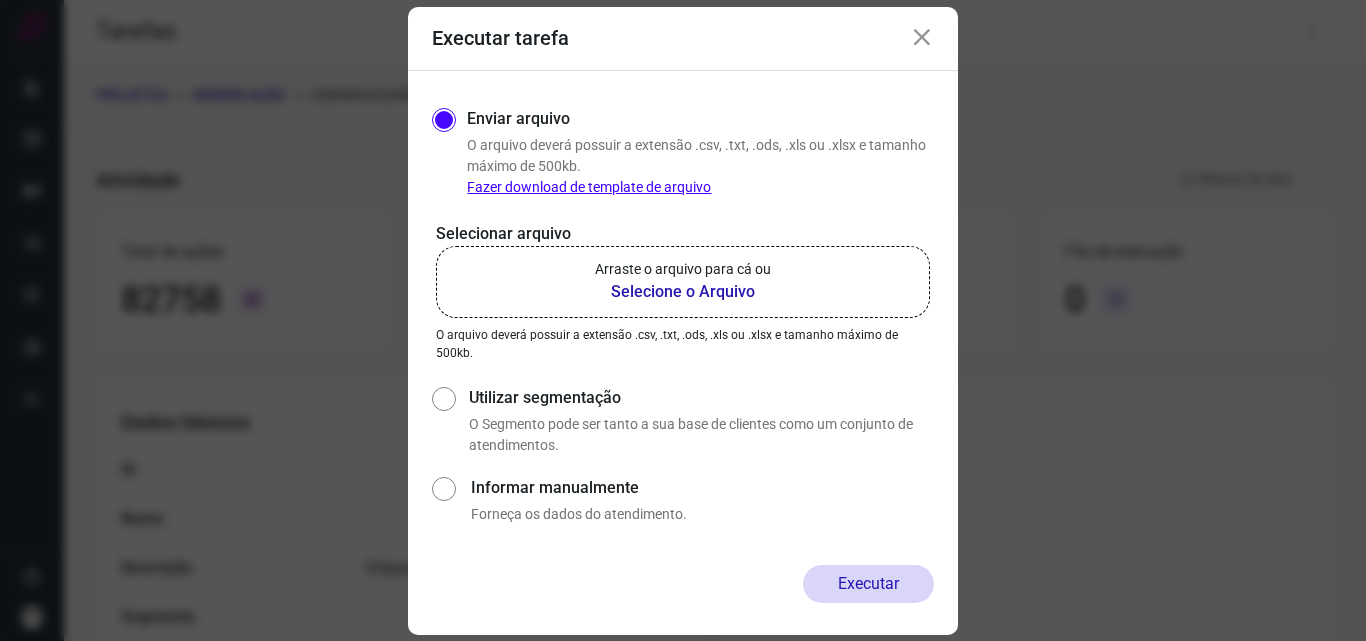click on "Arraste o arquivo para cá ou" at bounding box center (683, 269) 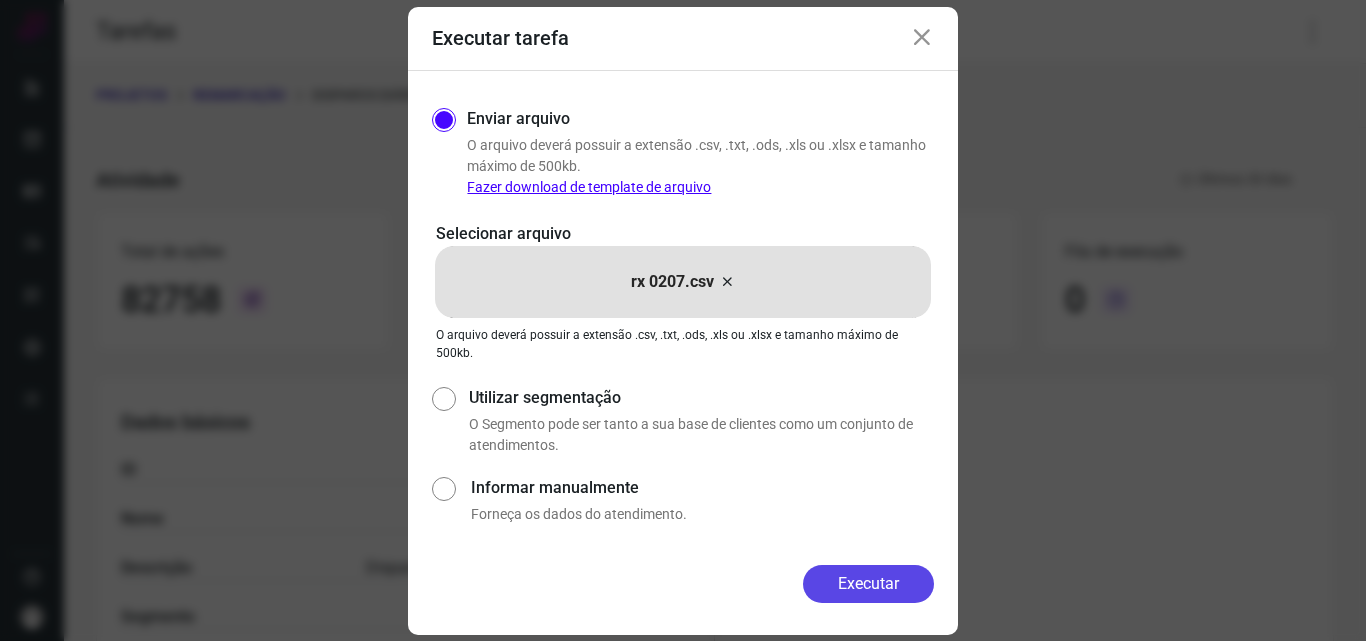 click on "Executar" at bounding box center [868, 584] 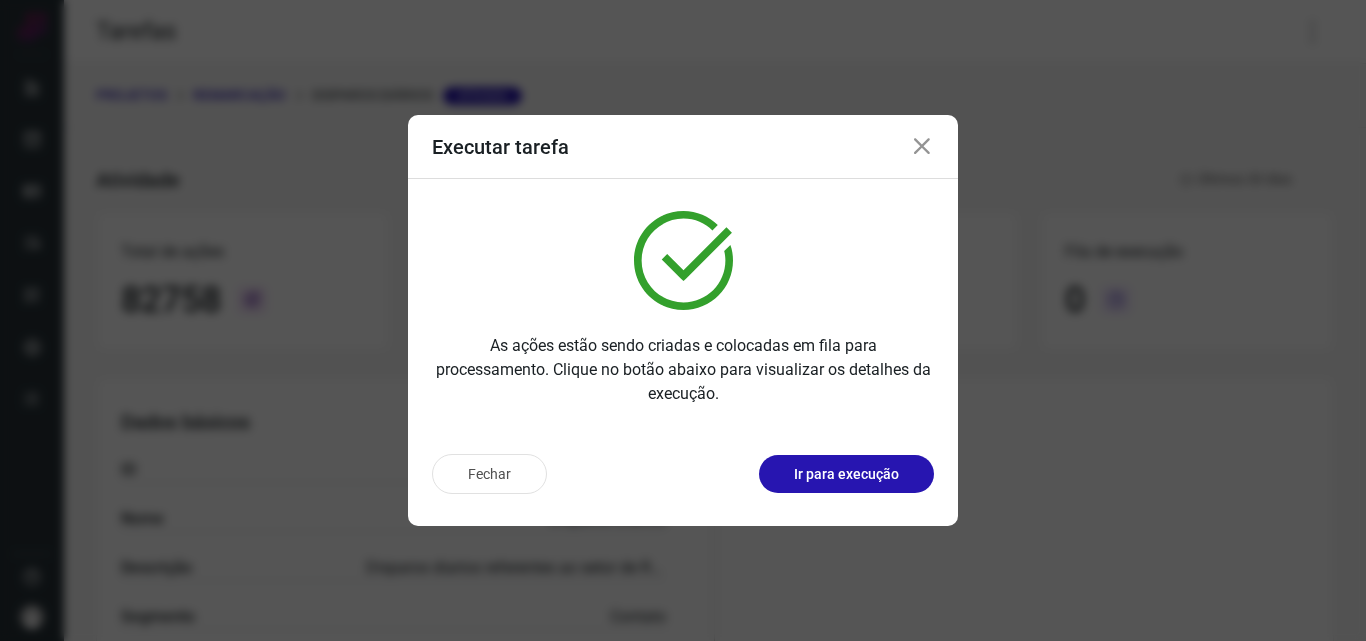 click on "Ir para execução" at bounding box center (846, 474) 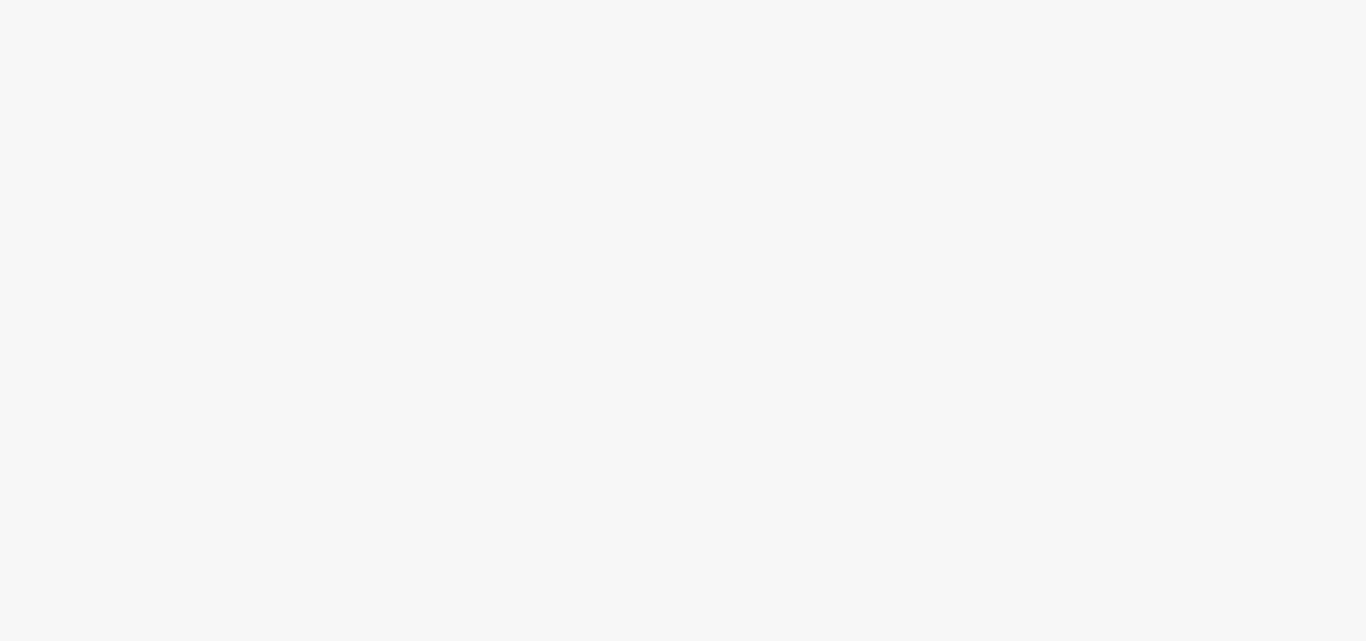scroll, scrollTop: 0, scrollLeft: 0, axis: both 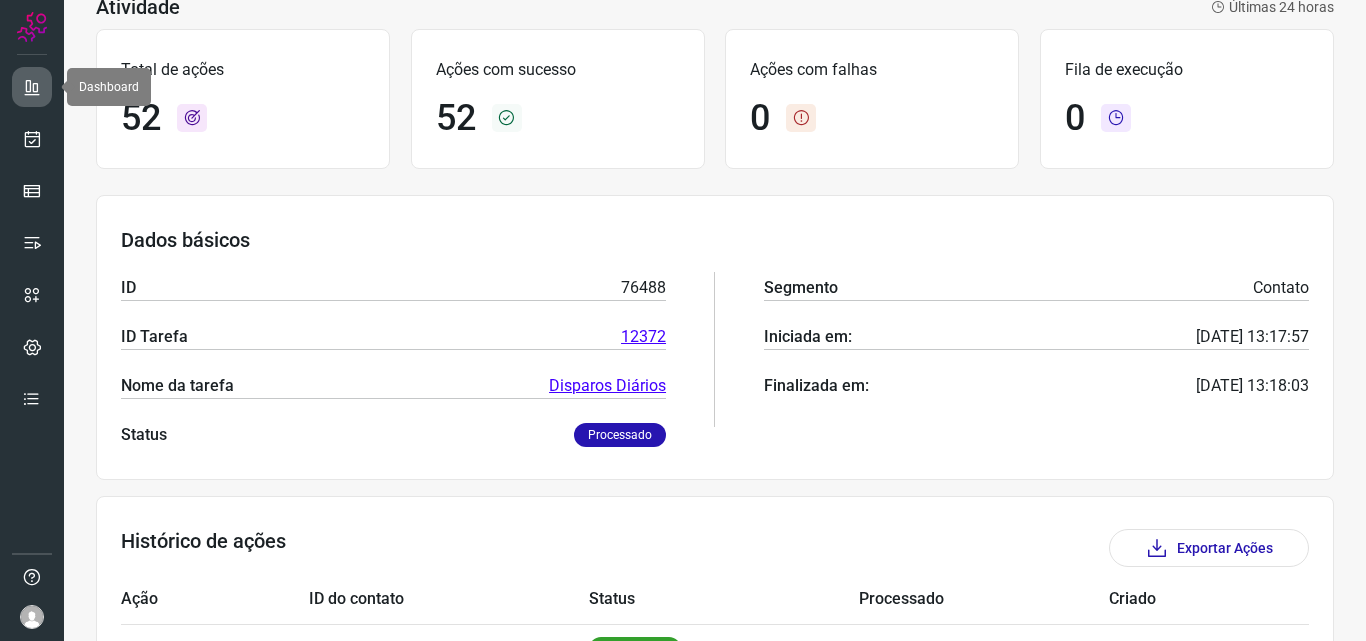 click at bounding box center [32, 87] 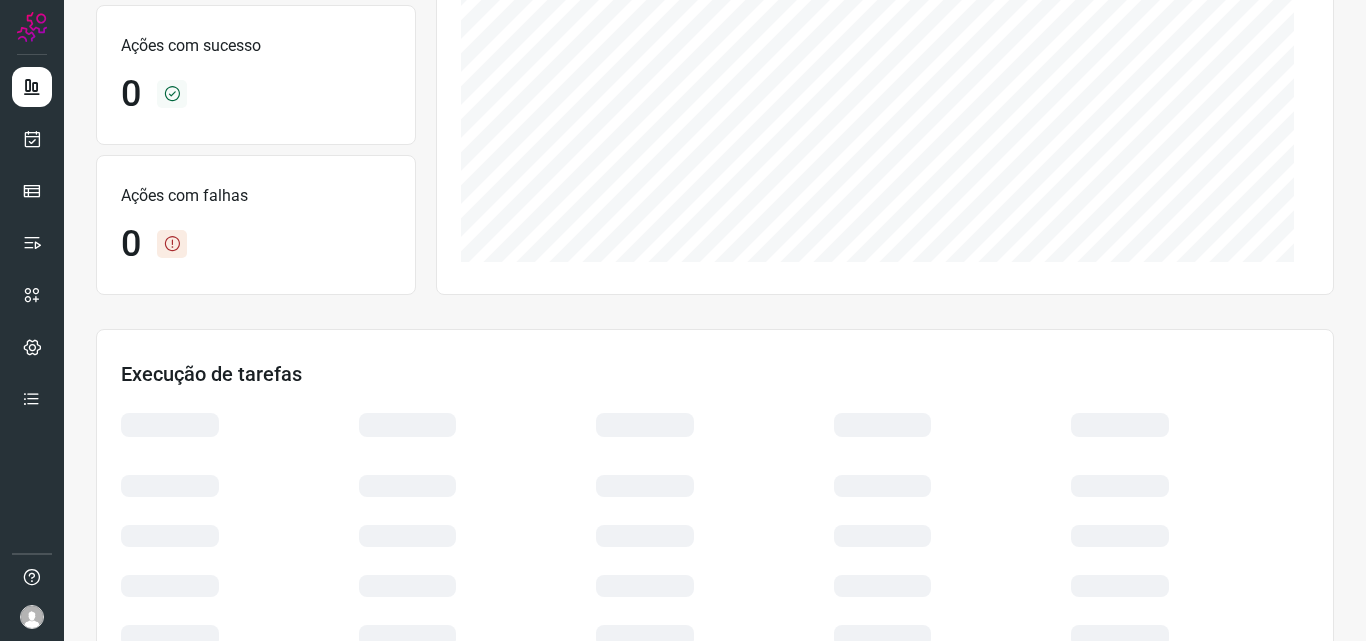 scroll, scrollTop: 100, scrollLeft: 0, axis: vertical 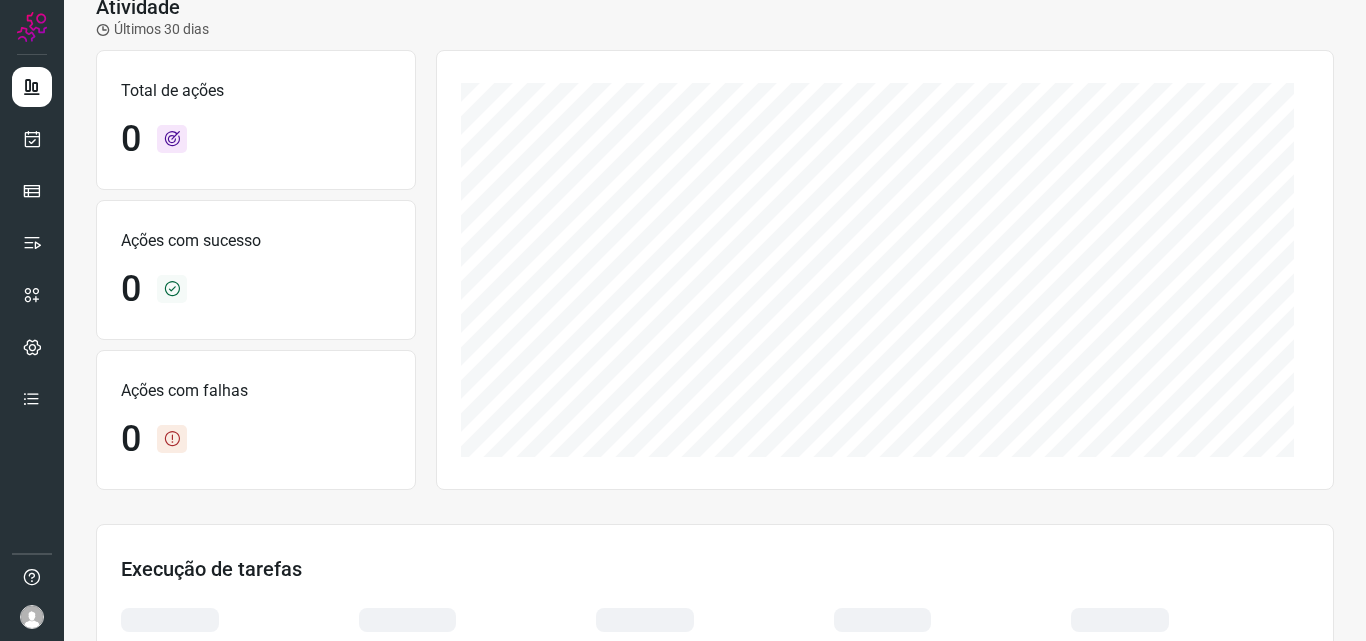 click at bounding box center (885, 270) 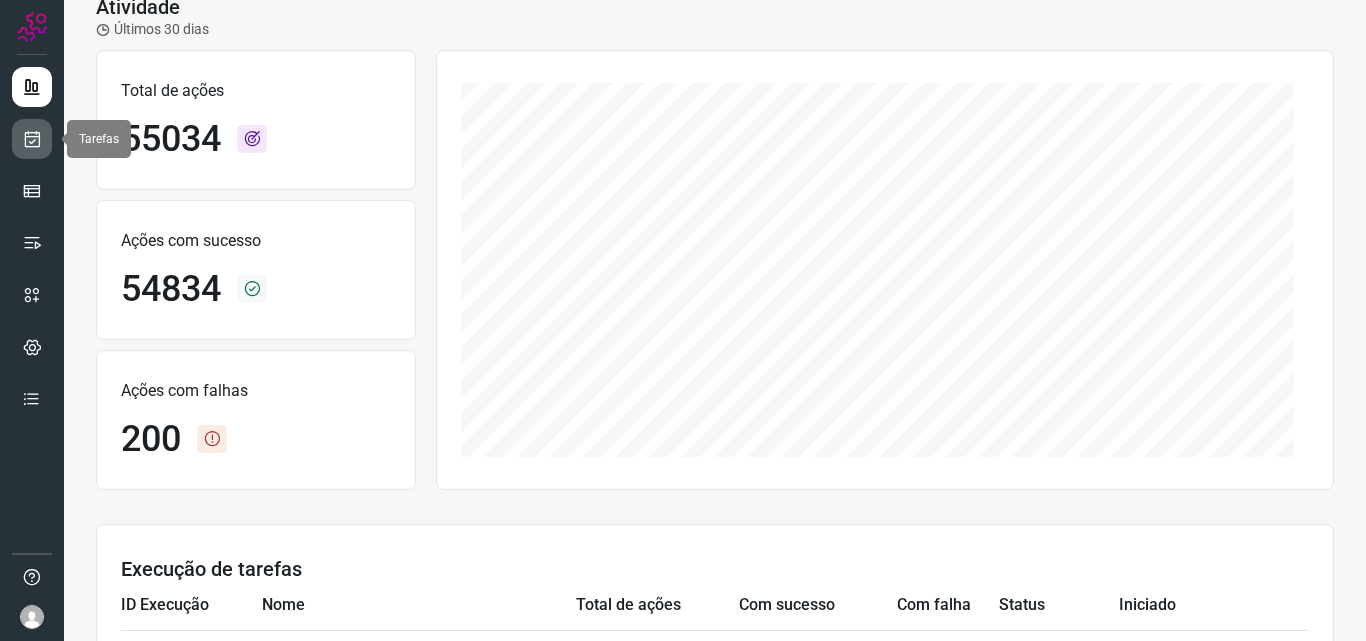 click at bounding box center [32, 139] 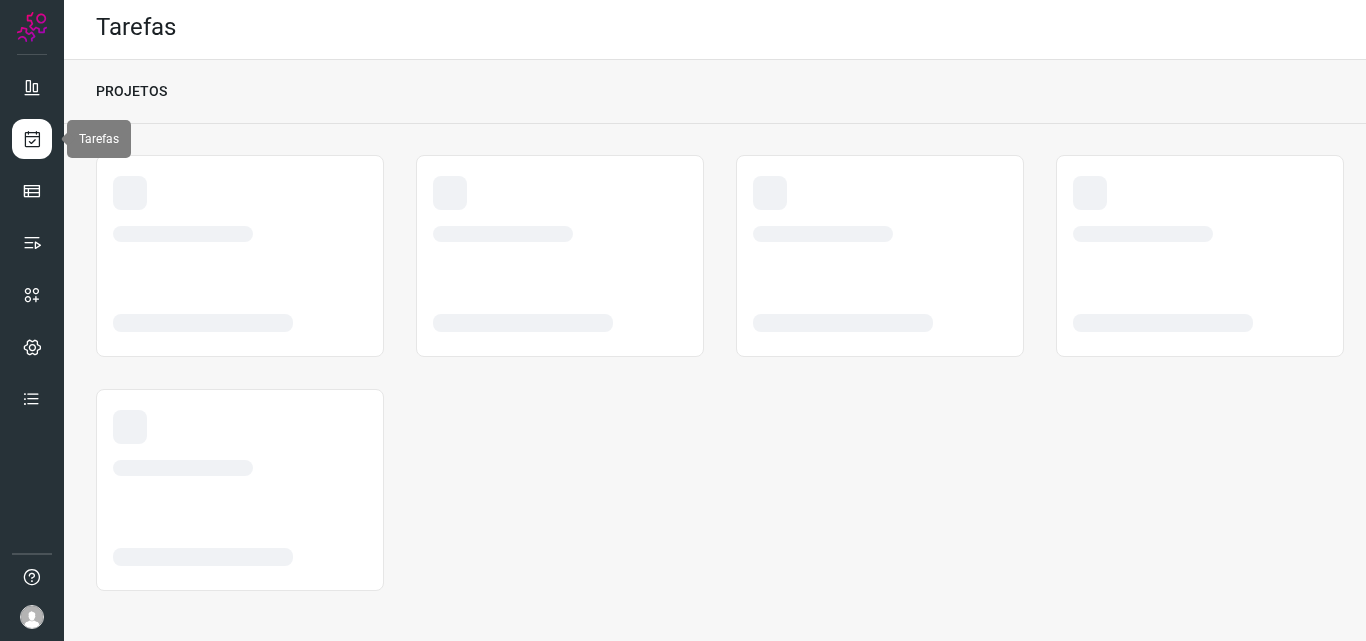 scroll, scrollTop: 4, scrollLeft: 0, axis: vertical 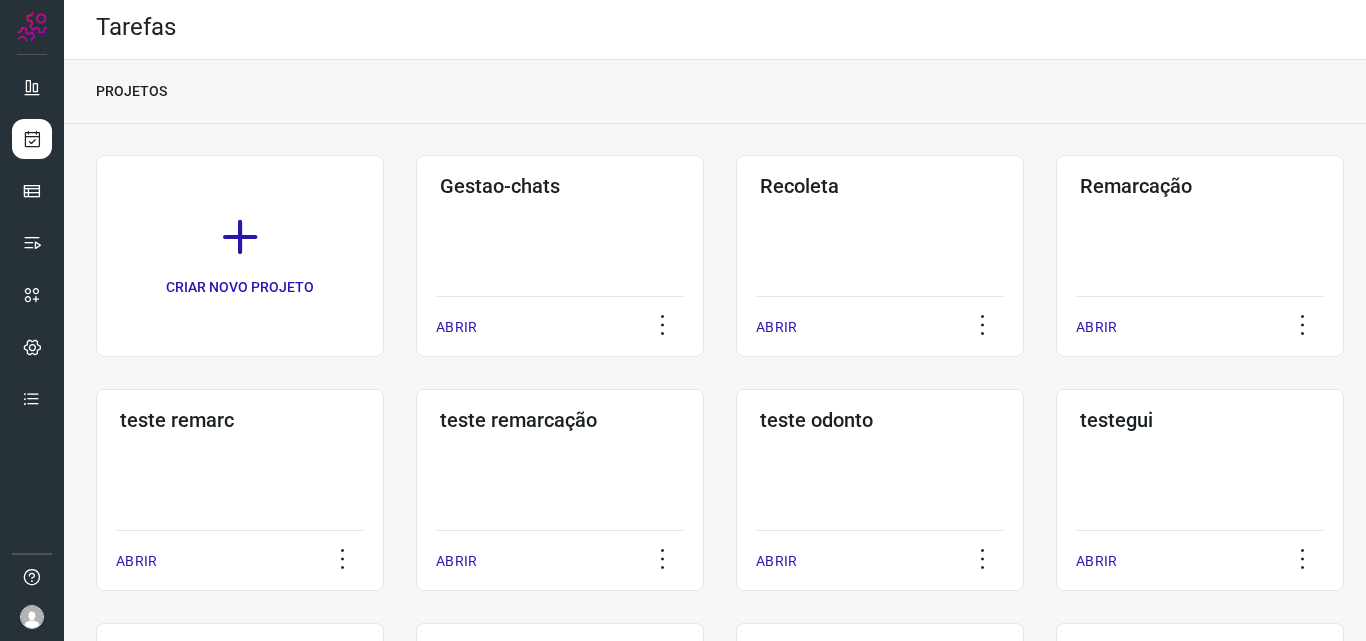 click on "Remarcação  ABRIR" 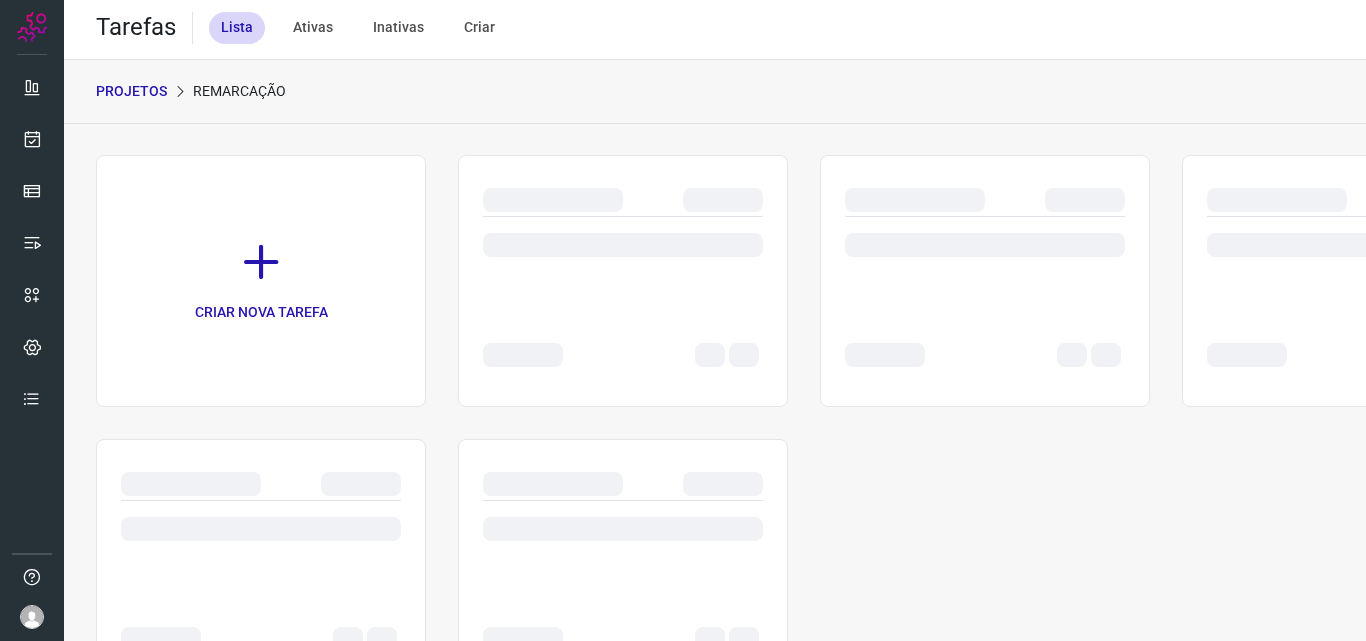 scroll, scrollTop: 0, scrollLeft: 0, axis: both 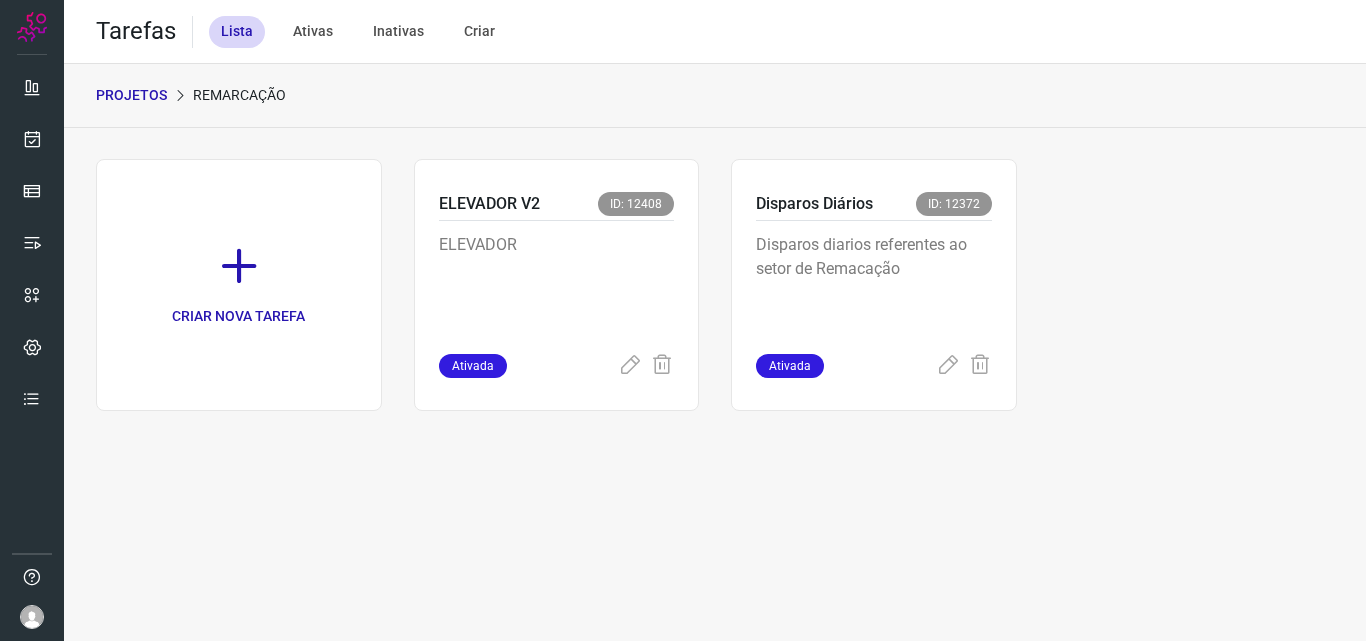 click on "Disparos diarios referentes ao setor de Remacação" at bounding box center [874, 283] 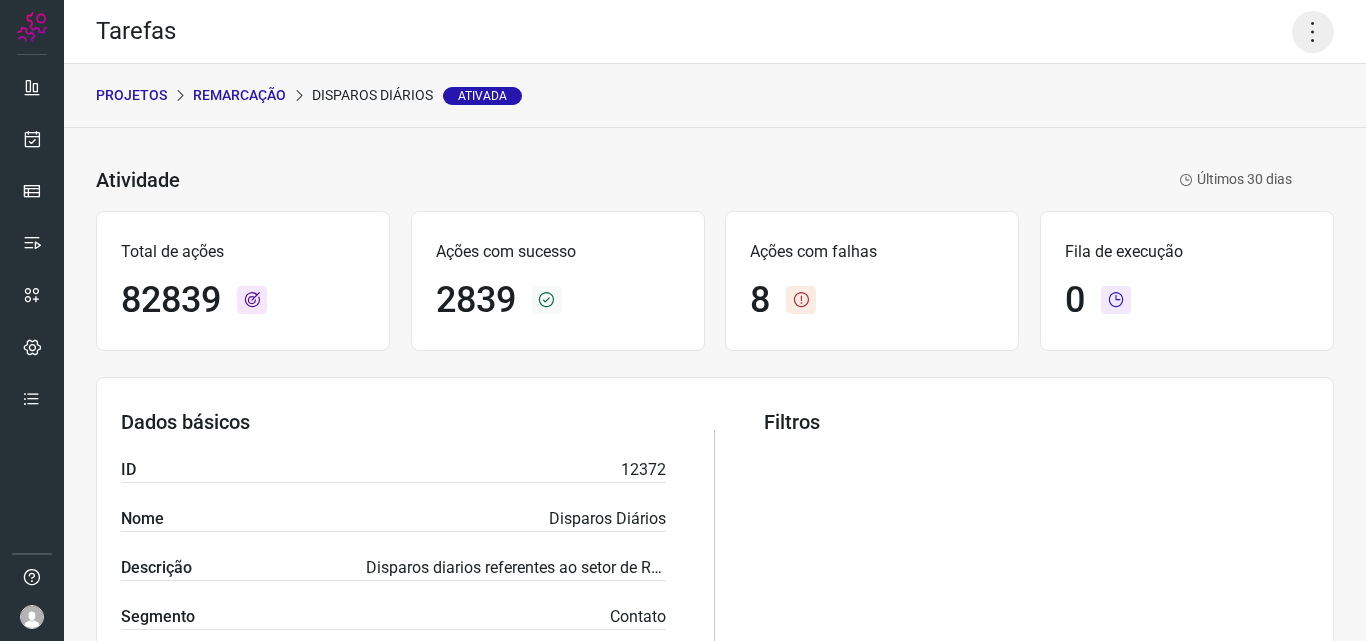 click 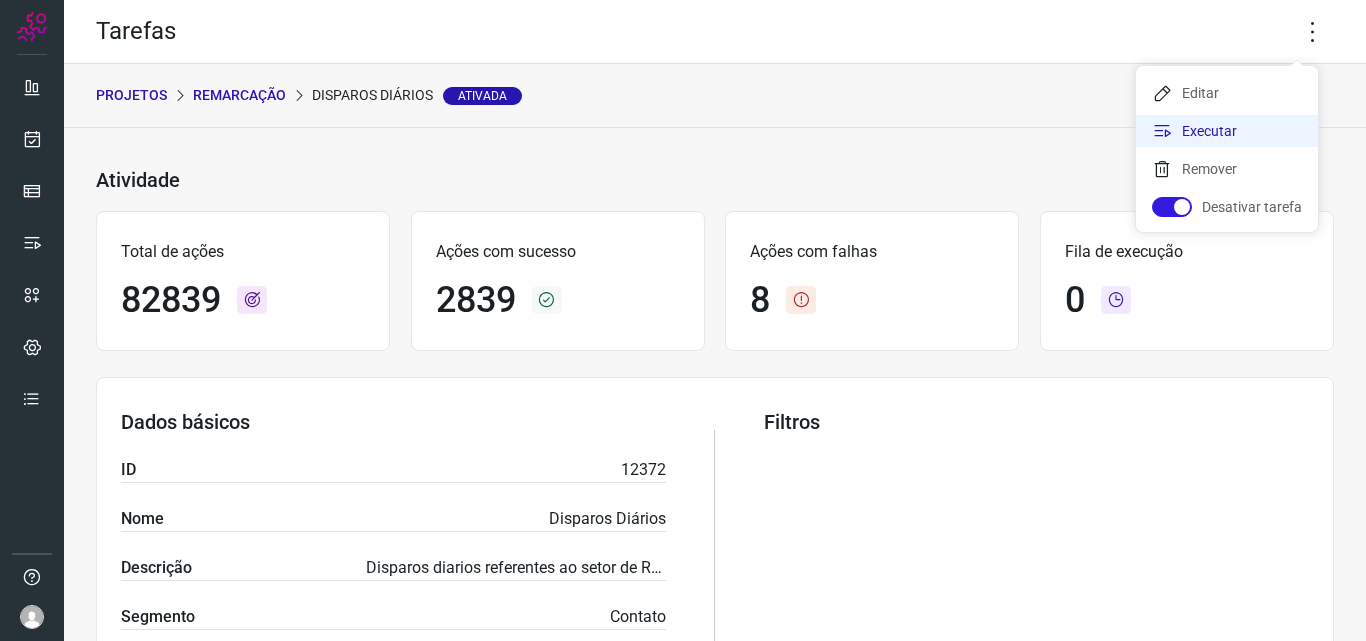 click on "Executar" 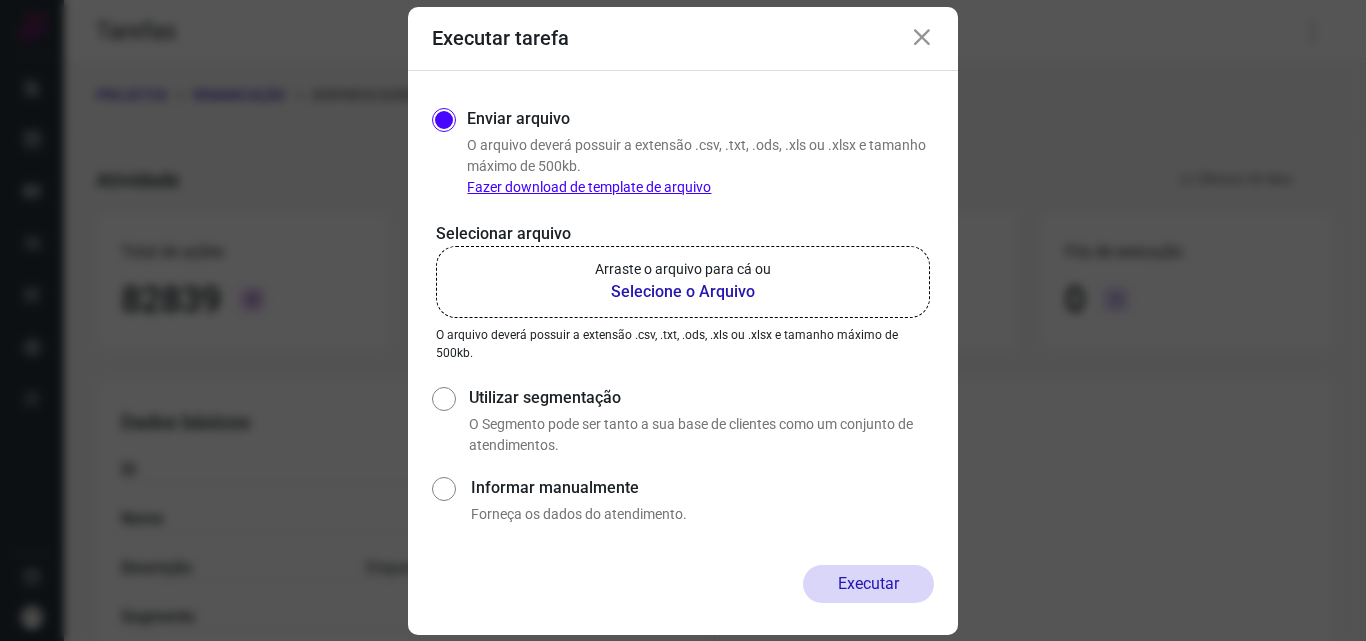click on "Arraste o arquivo para cá ou" at bounding box center [683, 269] 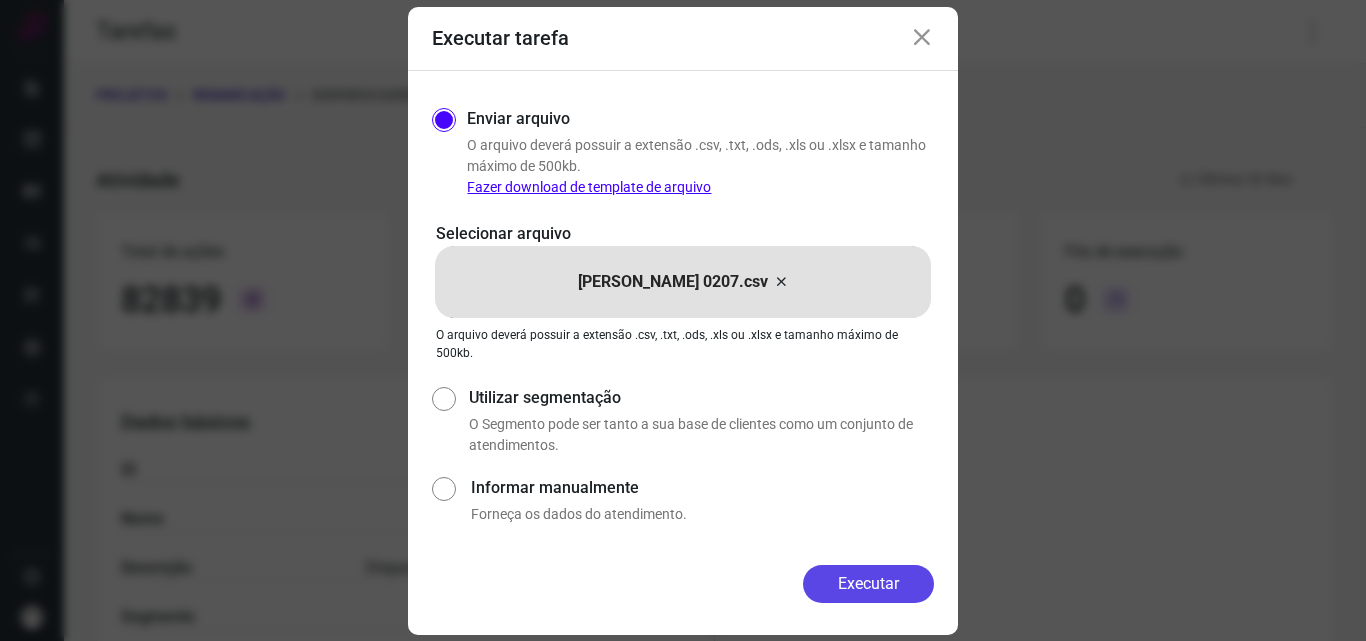 click on "Executar" at bounding box center [868, 584] 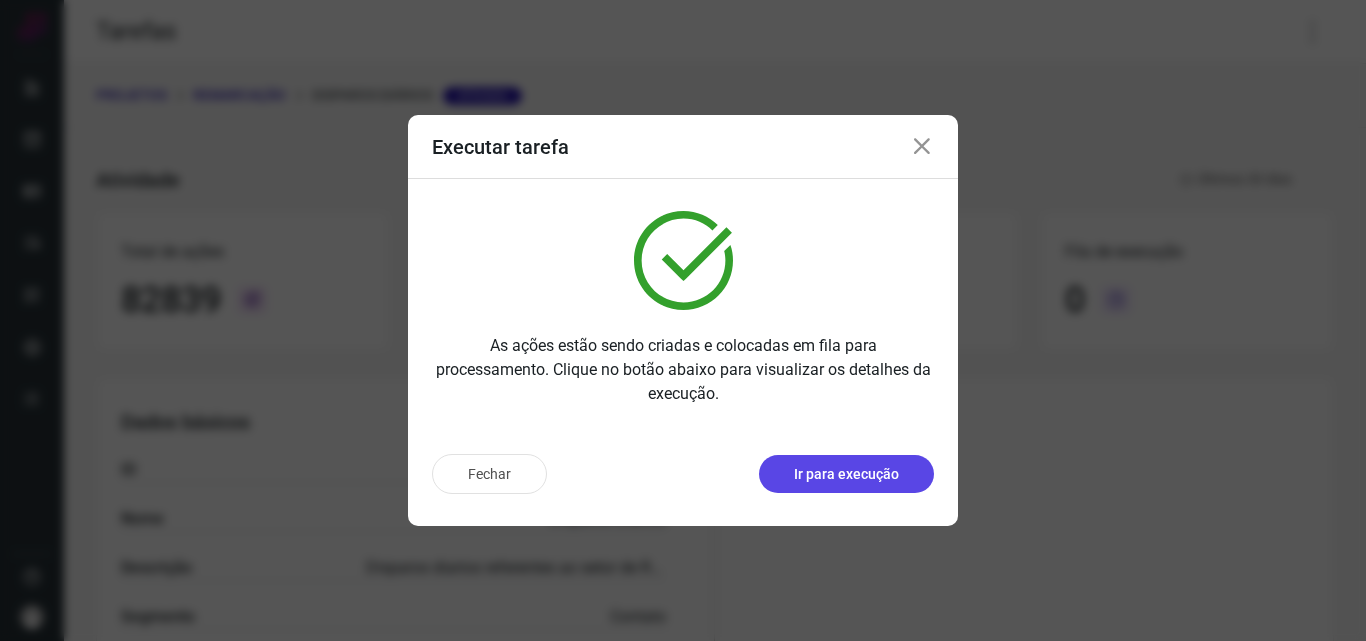 click on "Ir para execução" at bounding box center [846, 474] 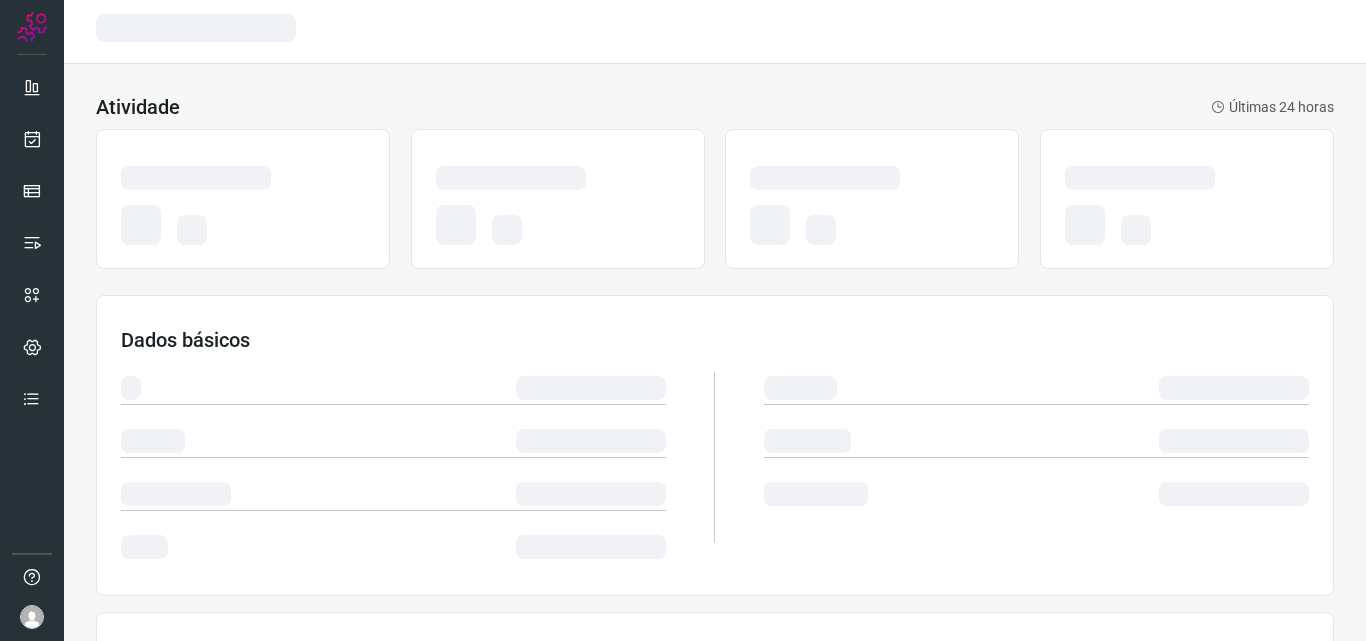 scroll, scrollTop: 0, scrollLeft: 0, axis: both 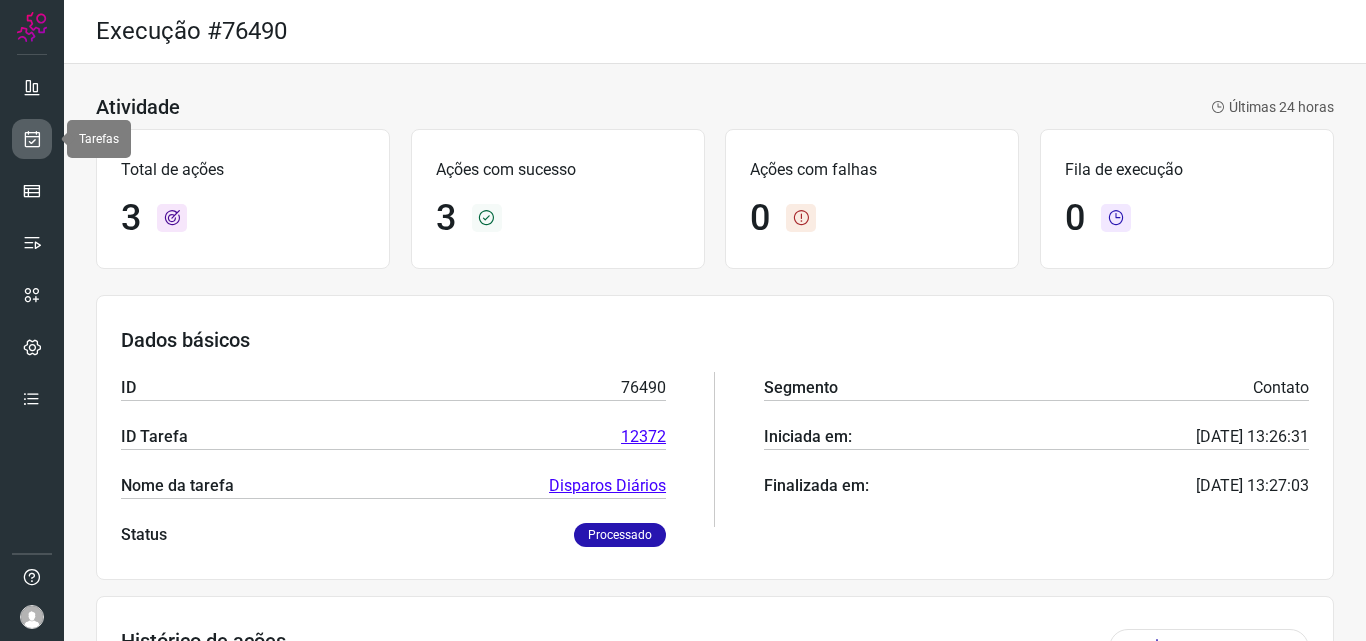 click at bounding box center [32, 139] 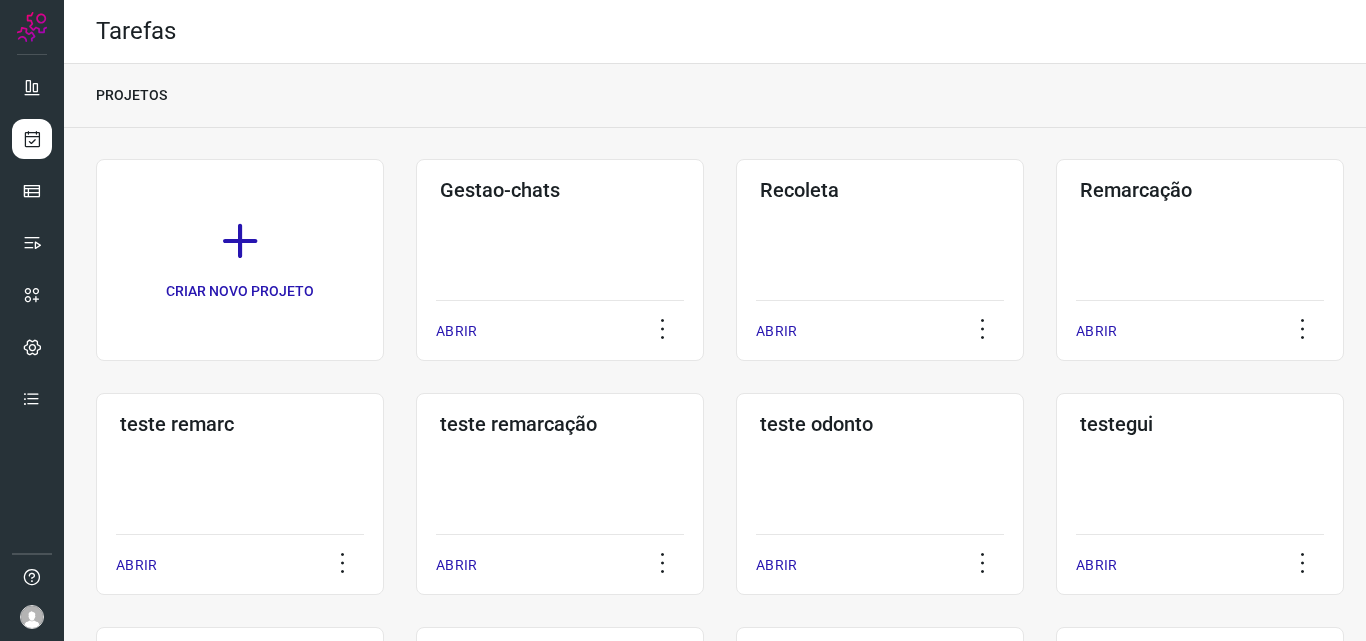 click on "Remarcação  ABRIR" 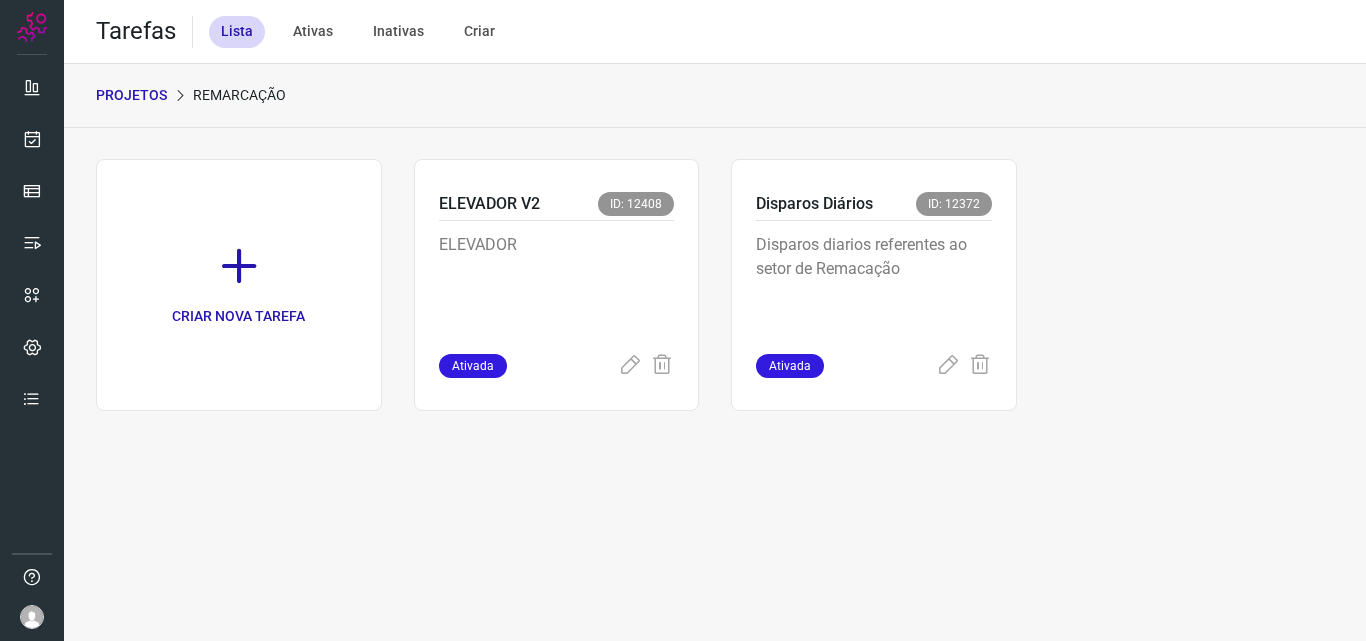 click on "Disparos diarios referentes ao setor de Remacação" at bounding box center (874, 283) 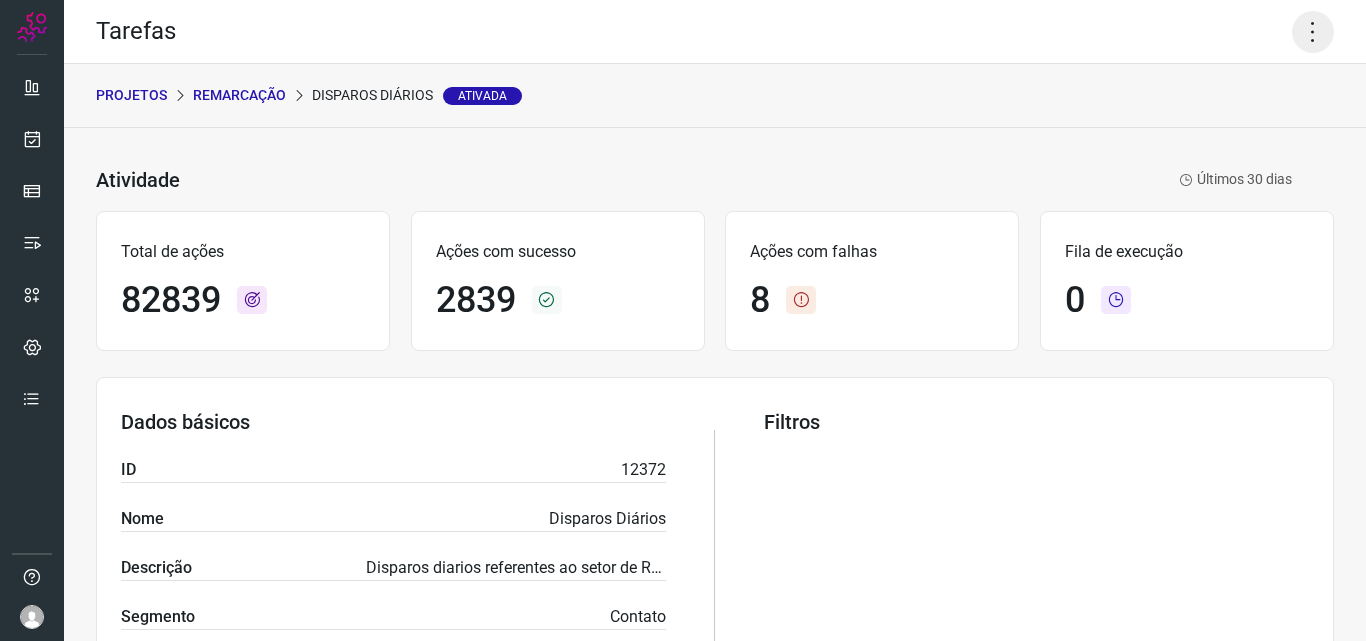 click 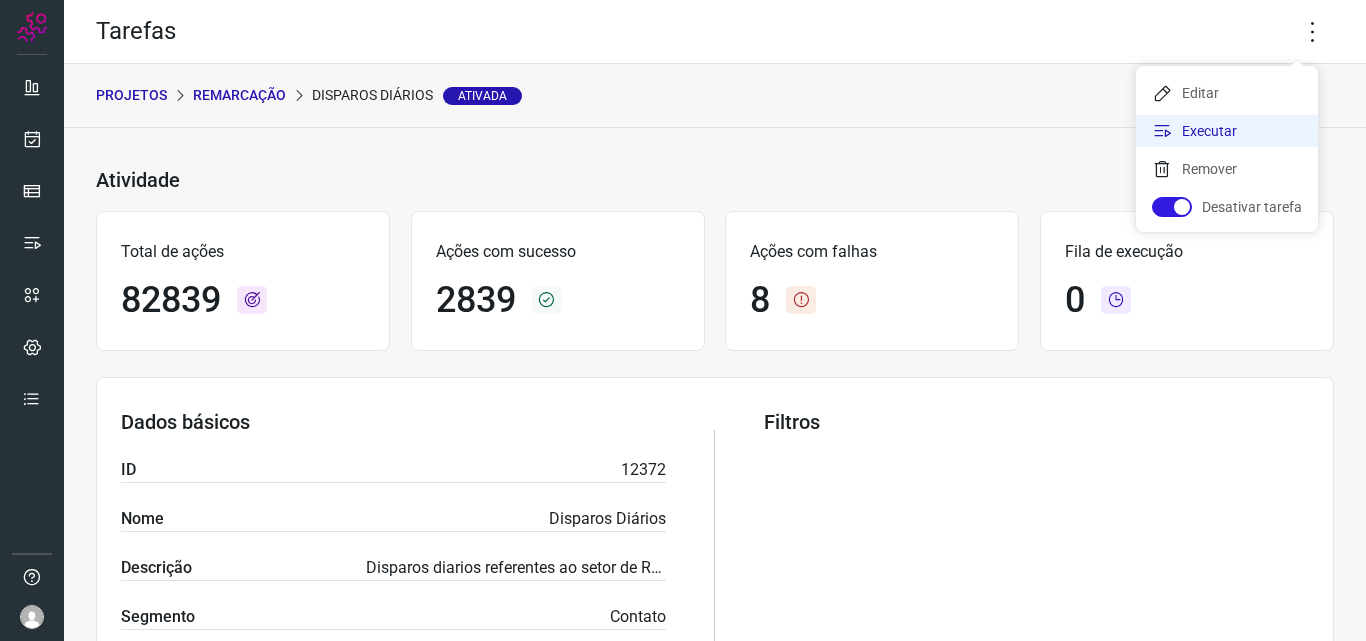 click on "Executar" 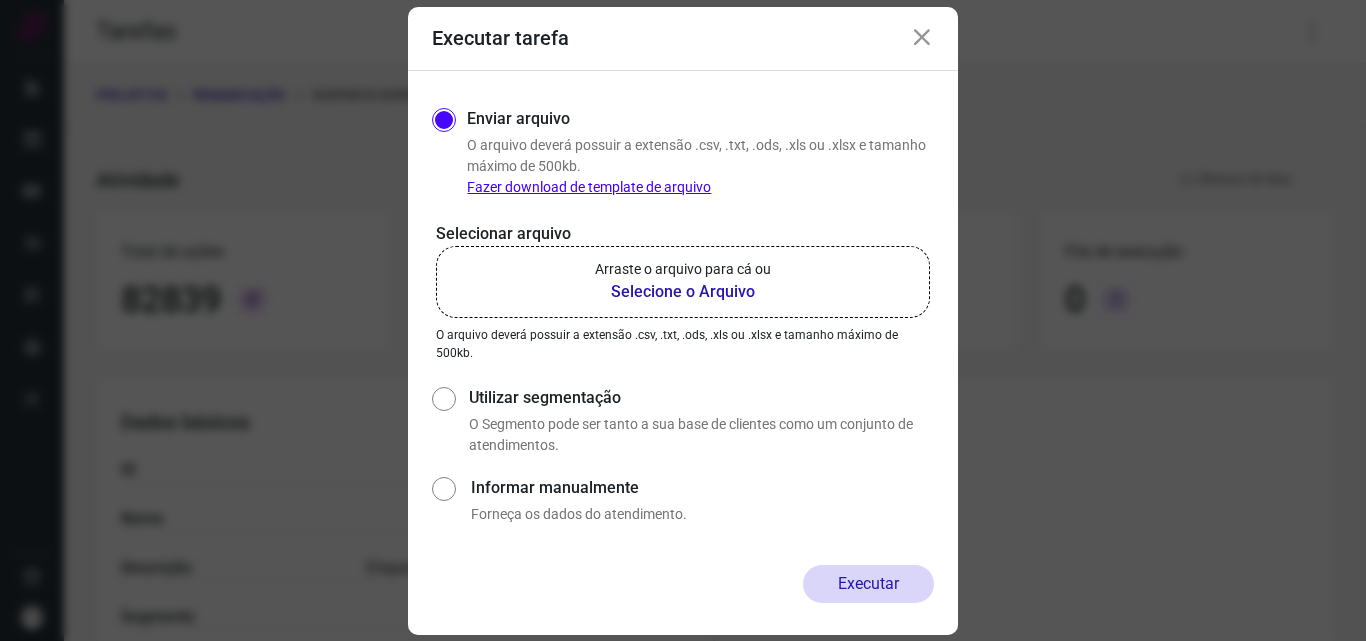 click on "Arraste o arquivo para cá ou" at bounding box center [683, 269] 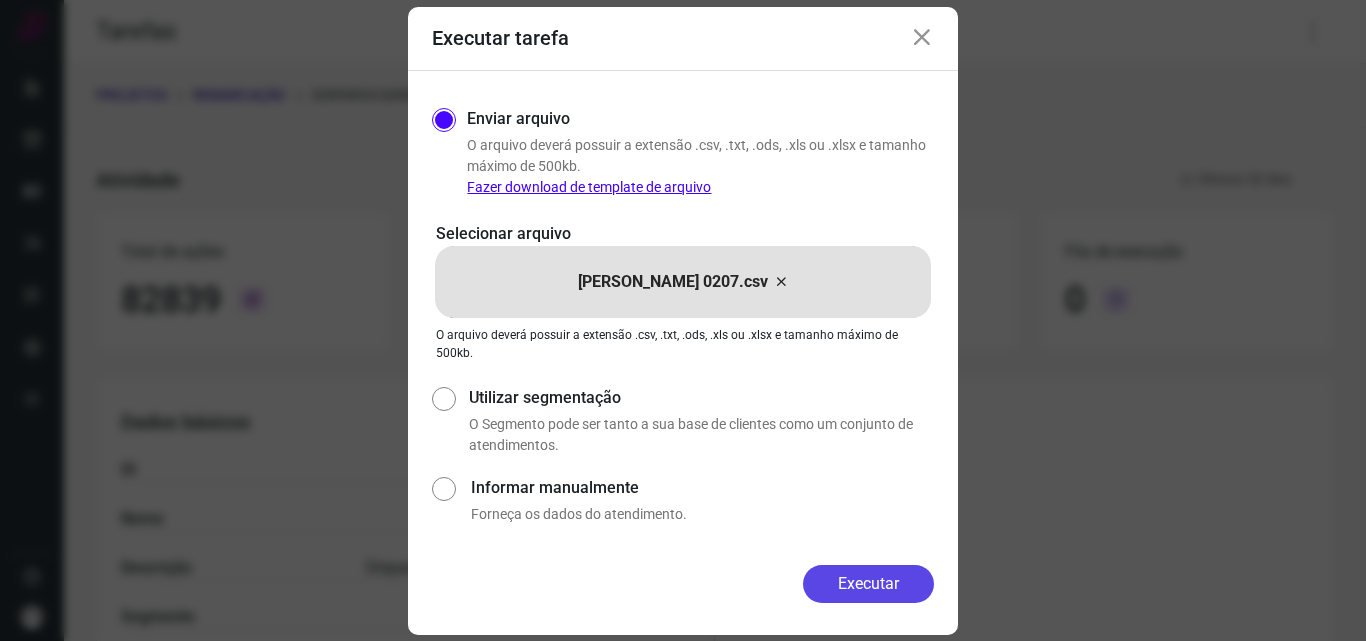 click on "Executar" at bounding box center [868, 584] 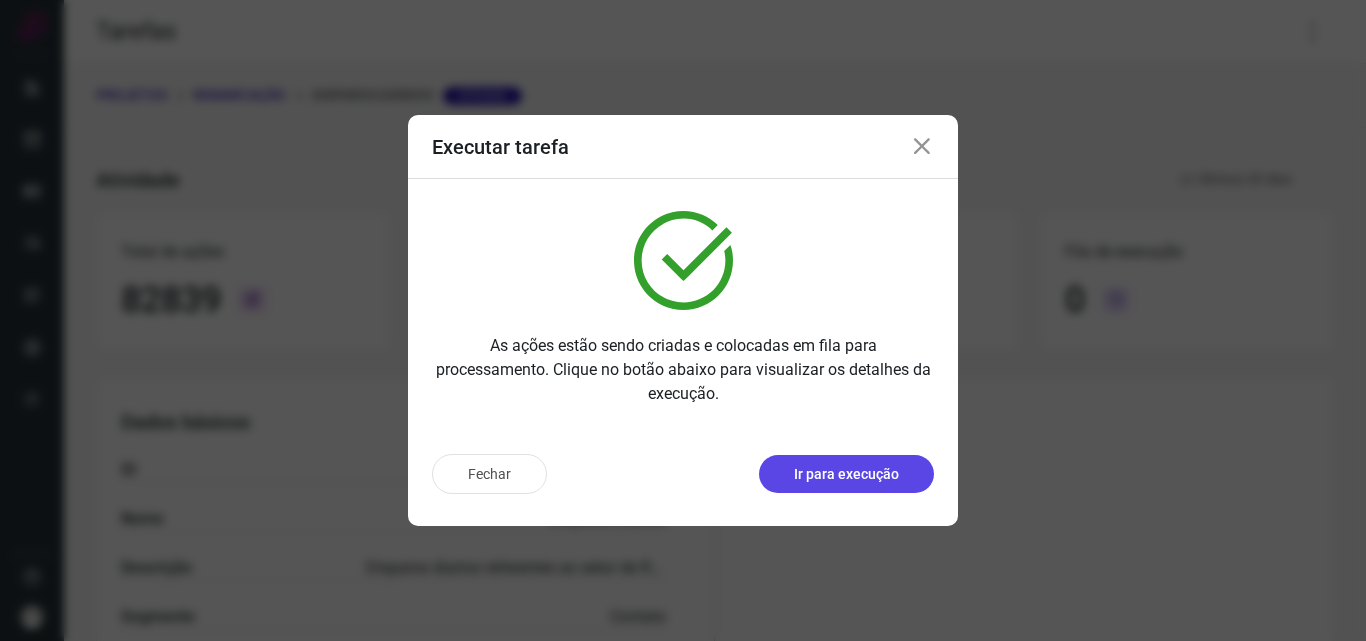 click on "Ir para execução" at bounding box center (846, 474) 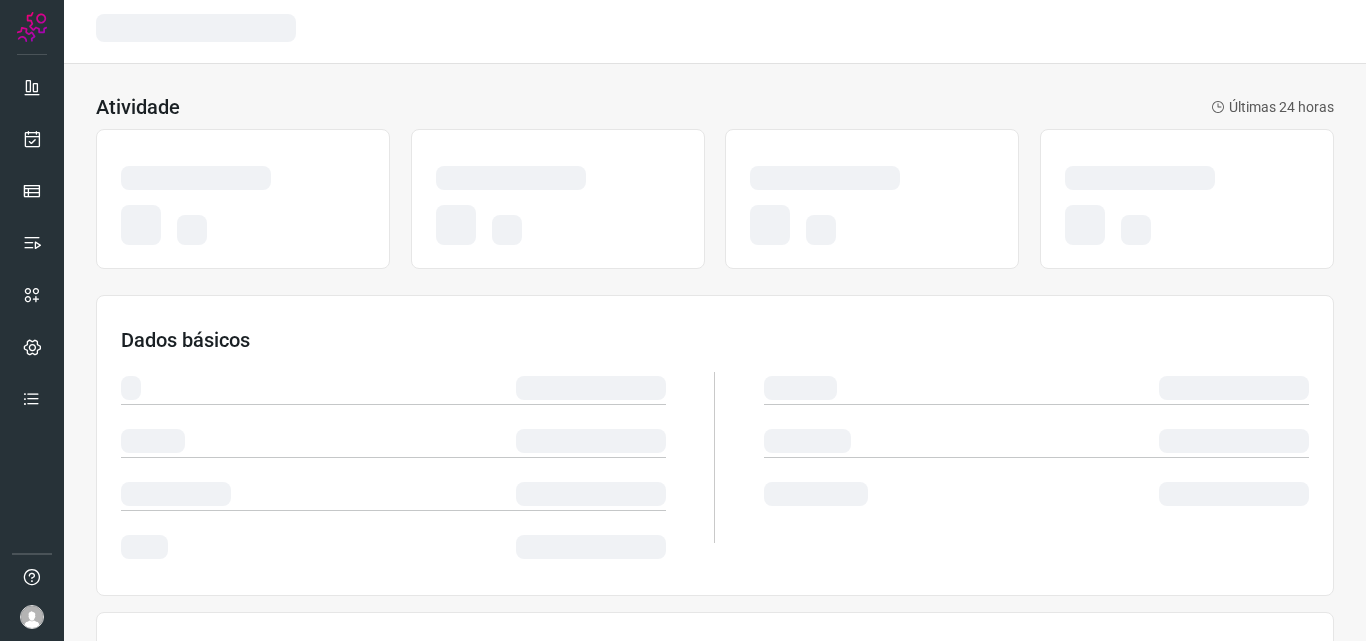 scroll, scrollTop: 0, scrollLeft: 0, axis: both 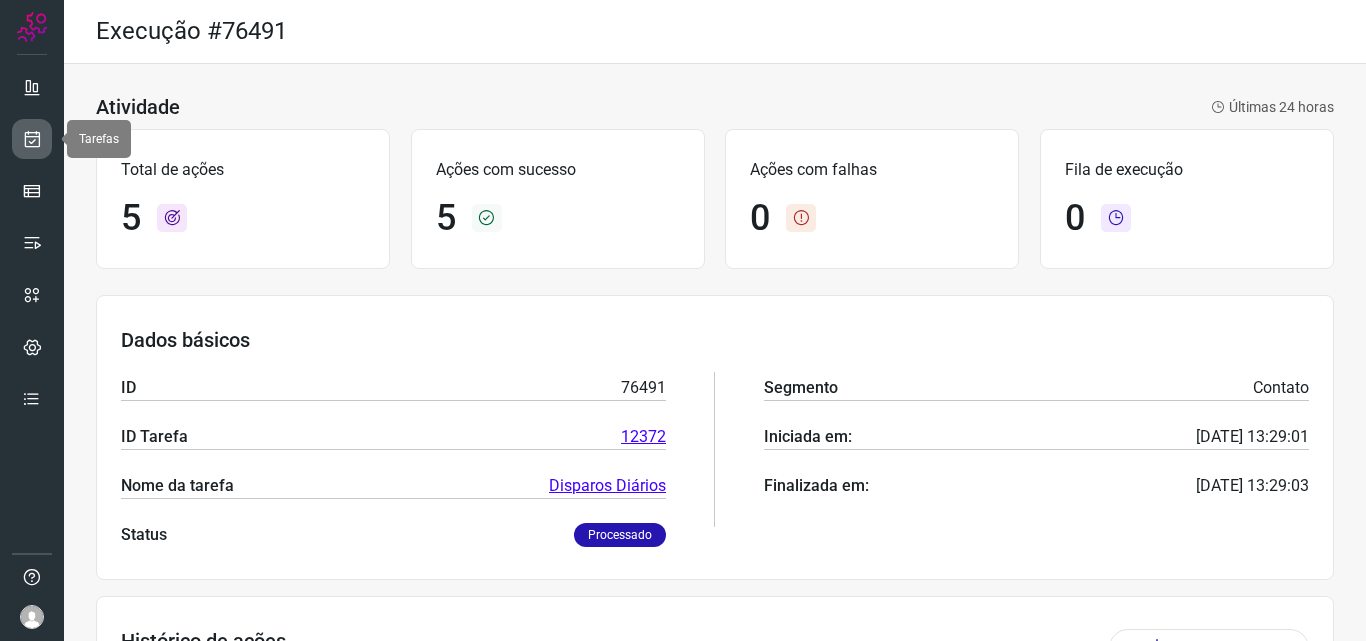 click at bounding box center (32, 139) 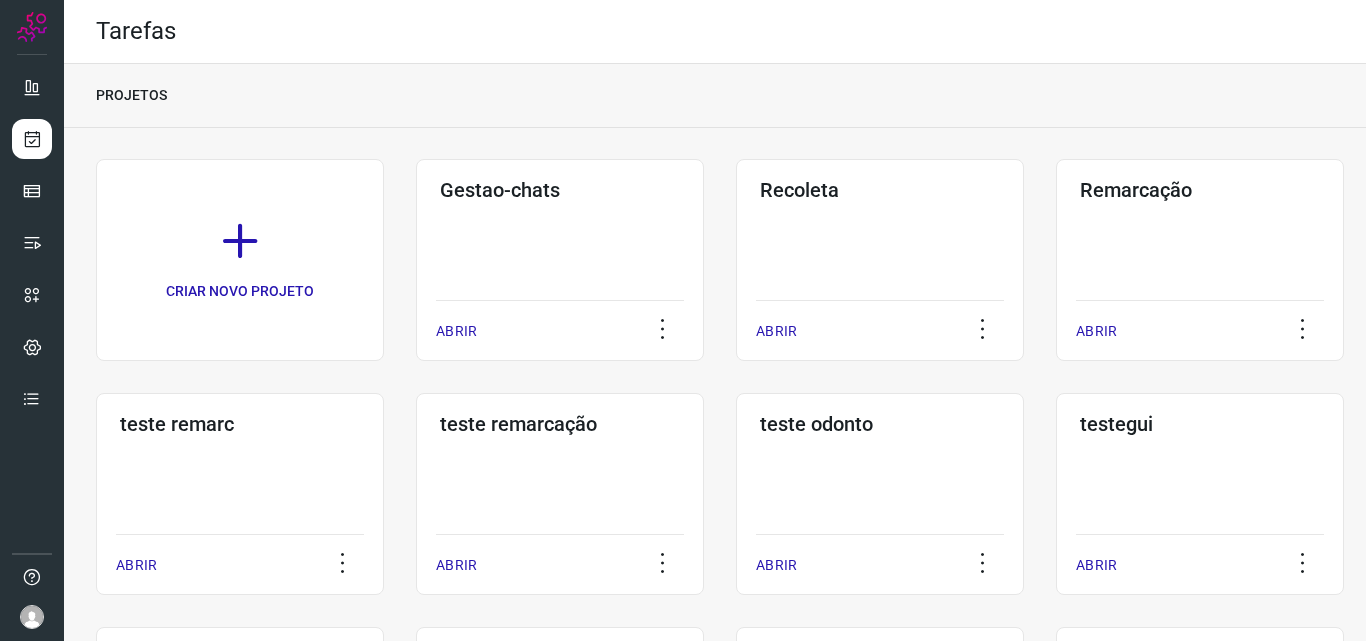 click on "Remarcação  ABRIR" 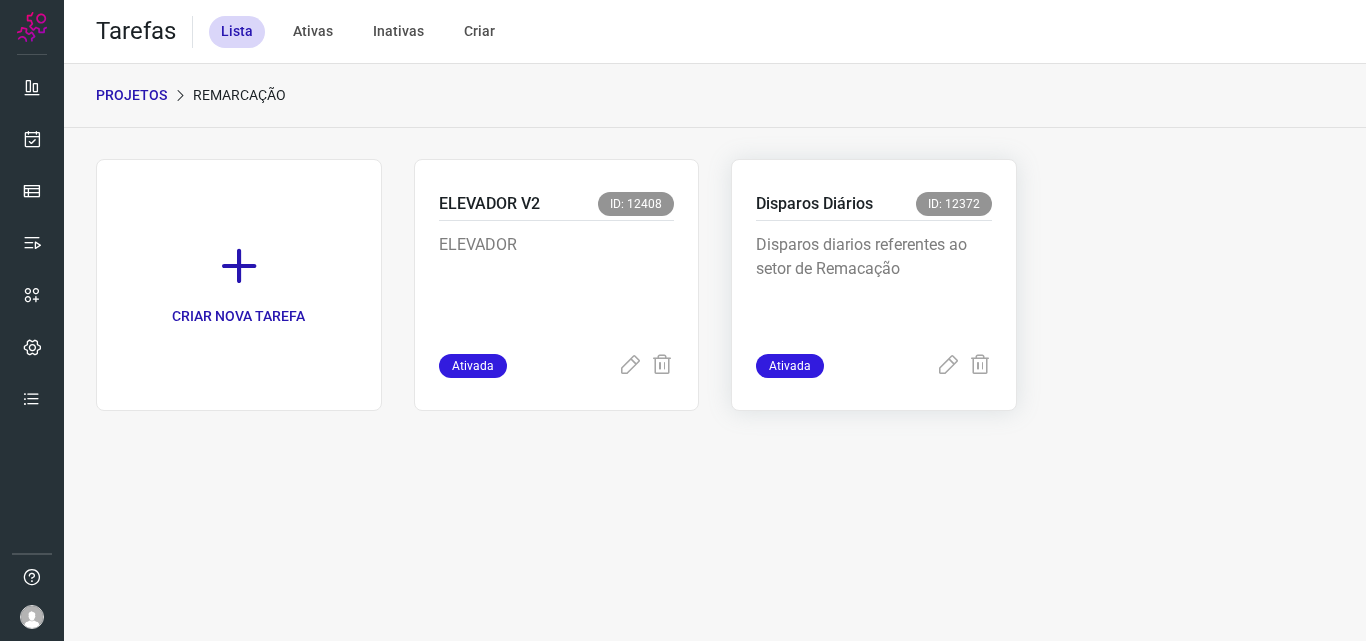 click on "Disparos diarios referentes ao setor de Remacação" at bounding box center [874, 283] 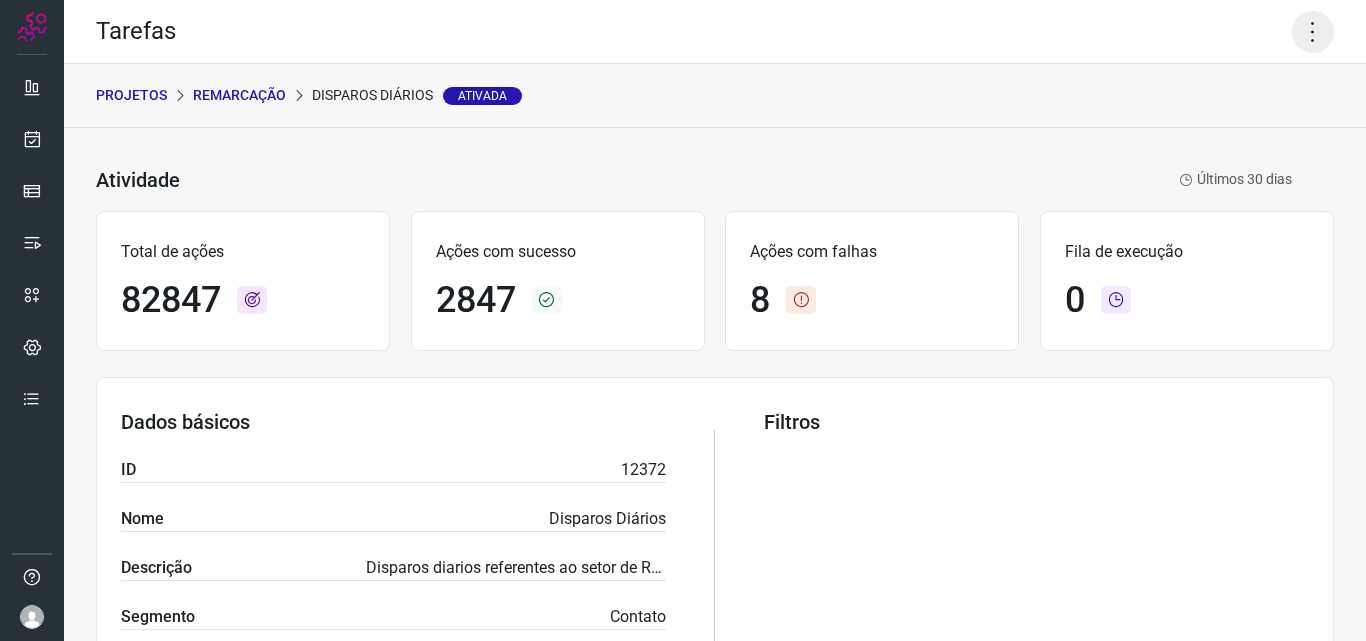 click 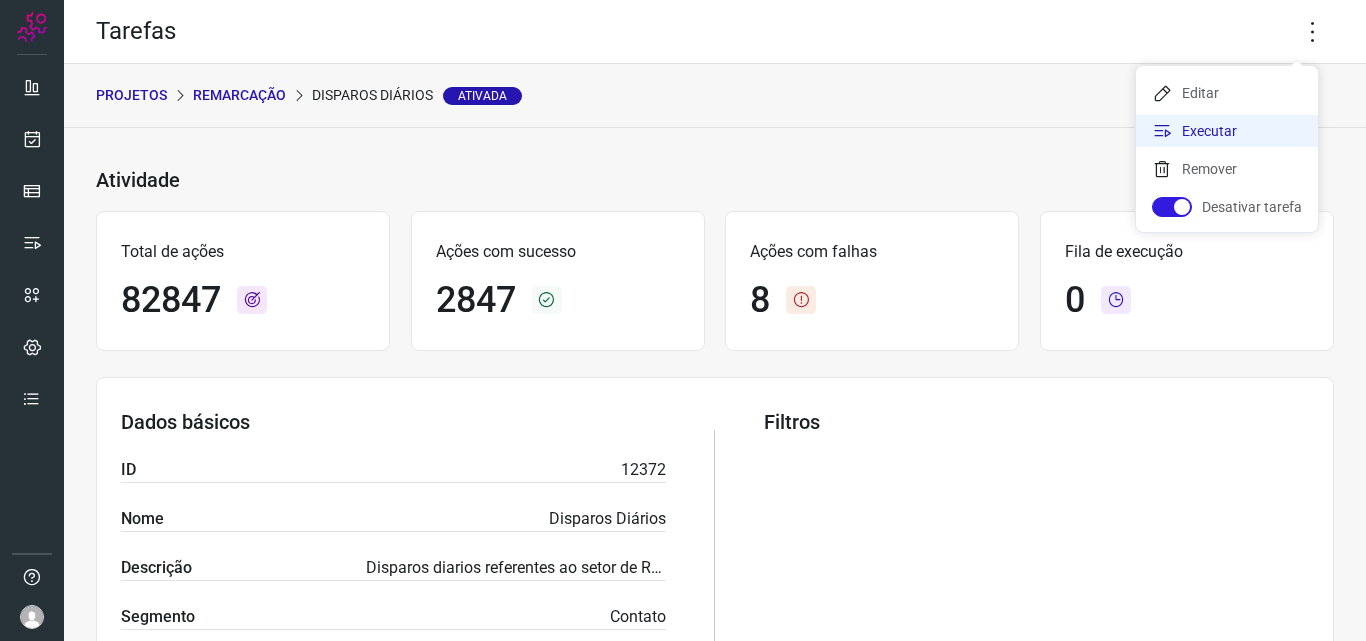 click on "Executar" 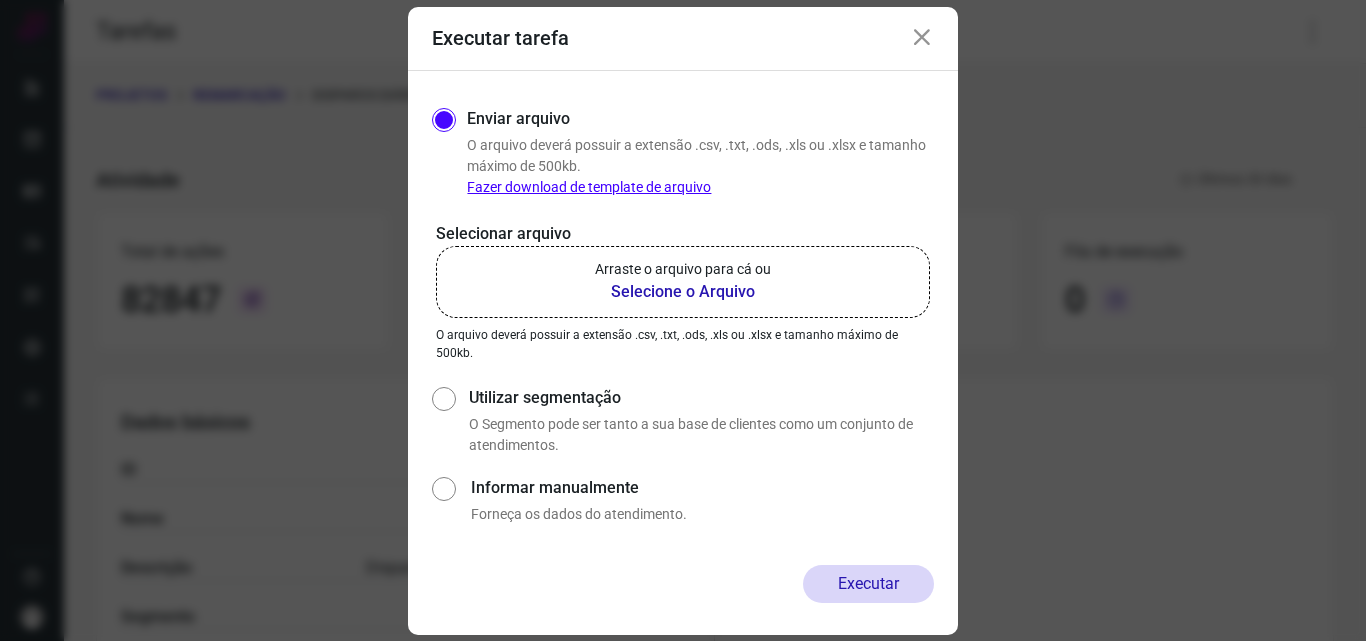 click on "Arraste o arquivo para cá ou" at bounding box center (683, 269) 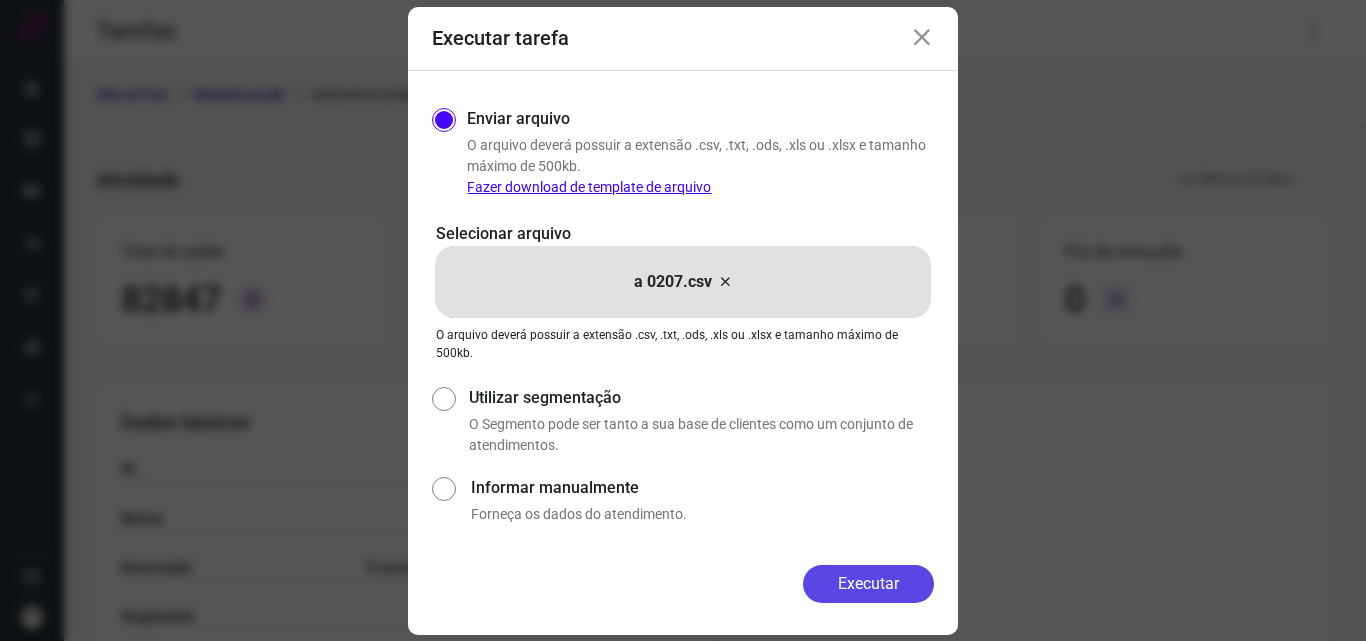 click on "Executar" at bounding box center (868, 584) 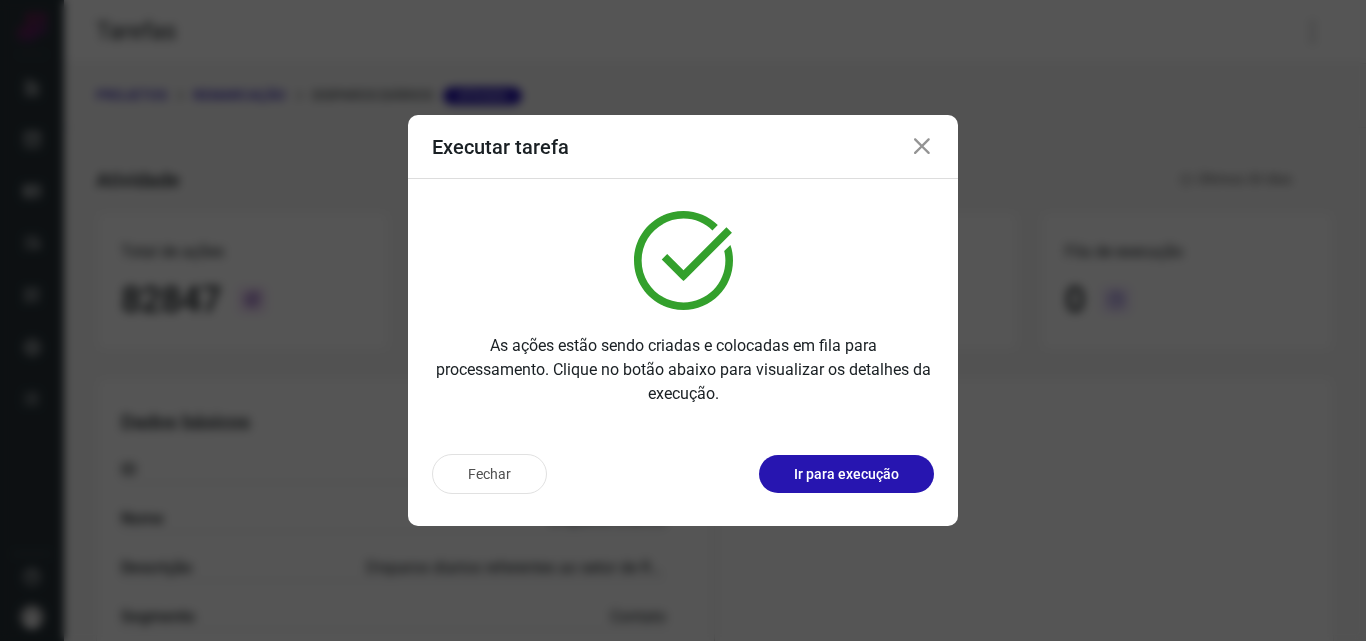 click on "Ir para execução" at bounding box center (846, 474) 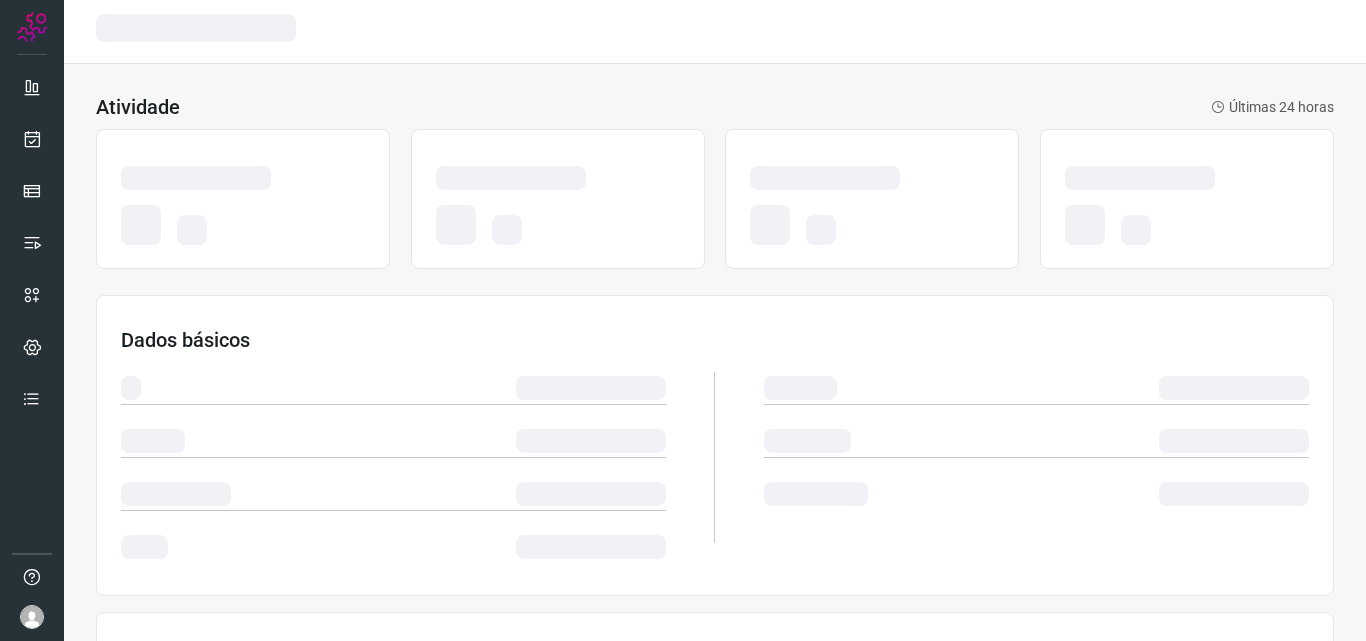 scroll, scrollTop: 0, scrollLeft: 0, axis: both 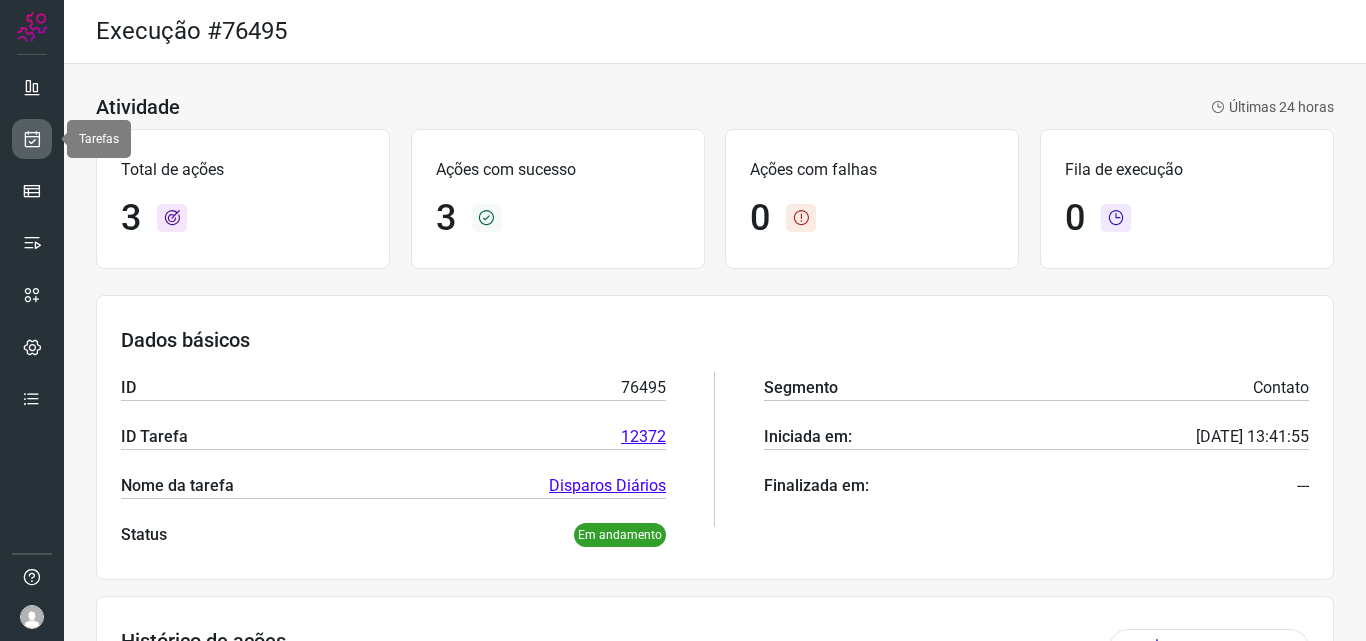click at bounding box center (32, 139) 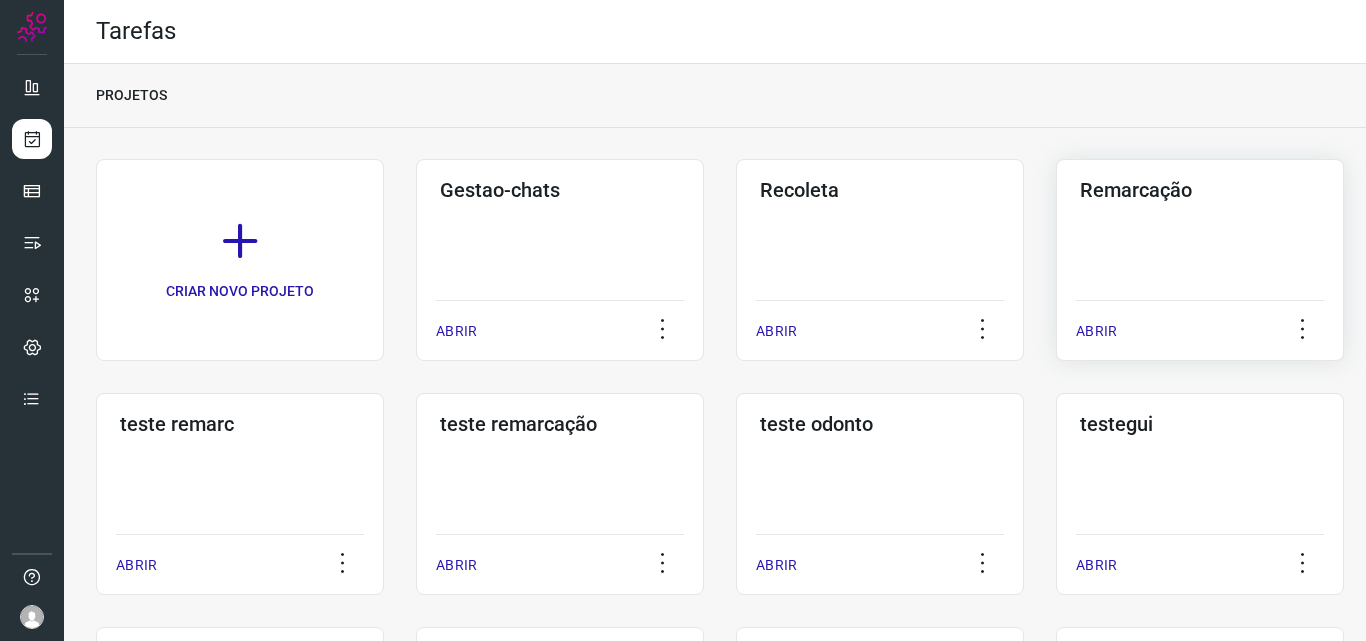 click on "Remarcação  ABRIR" 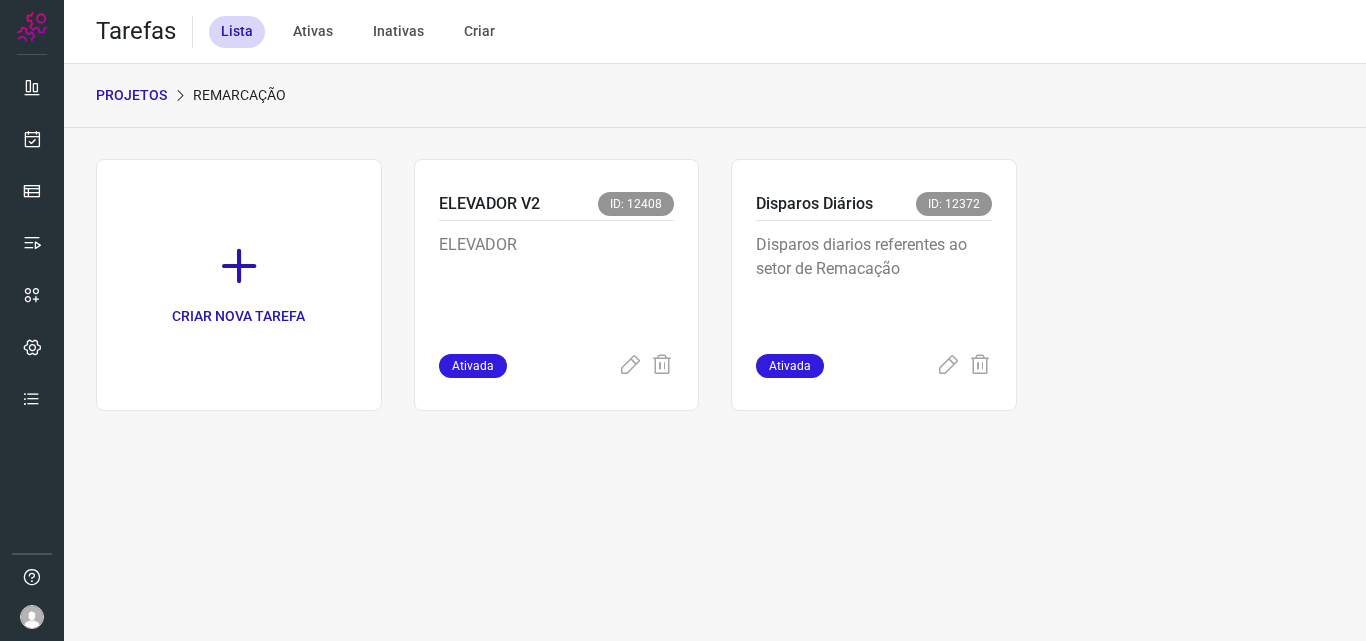 click on "Disparos diarios referentes ao setor de Remacação" at bounding box center [874, 283] 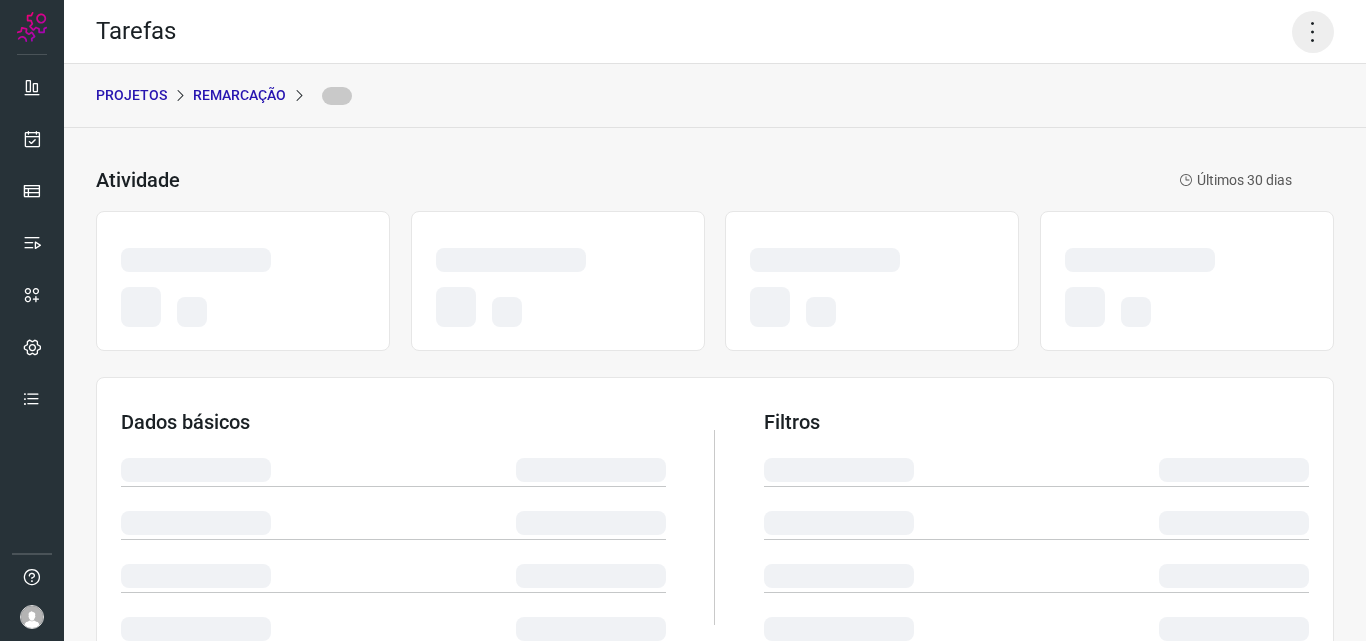 click 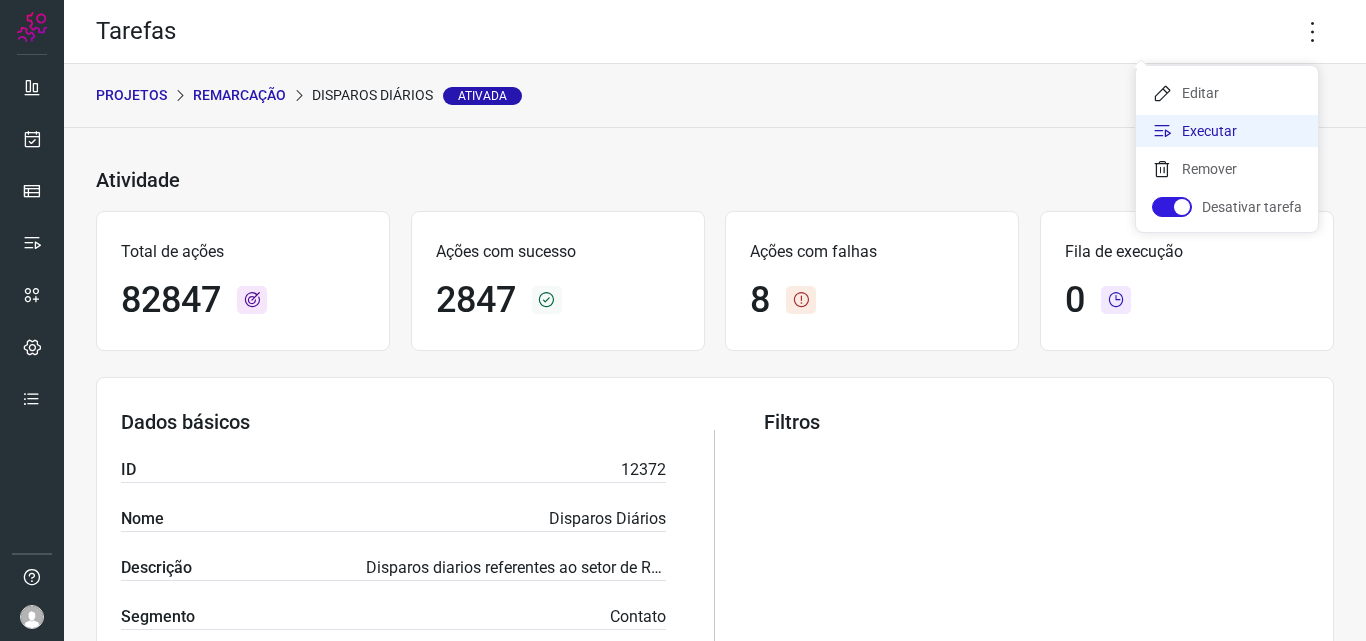 click on "Executar" 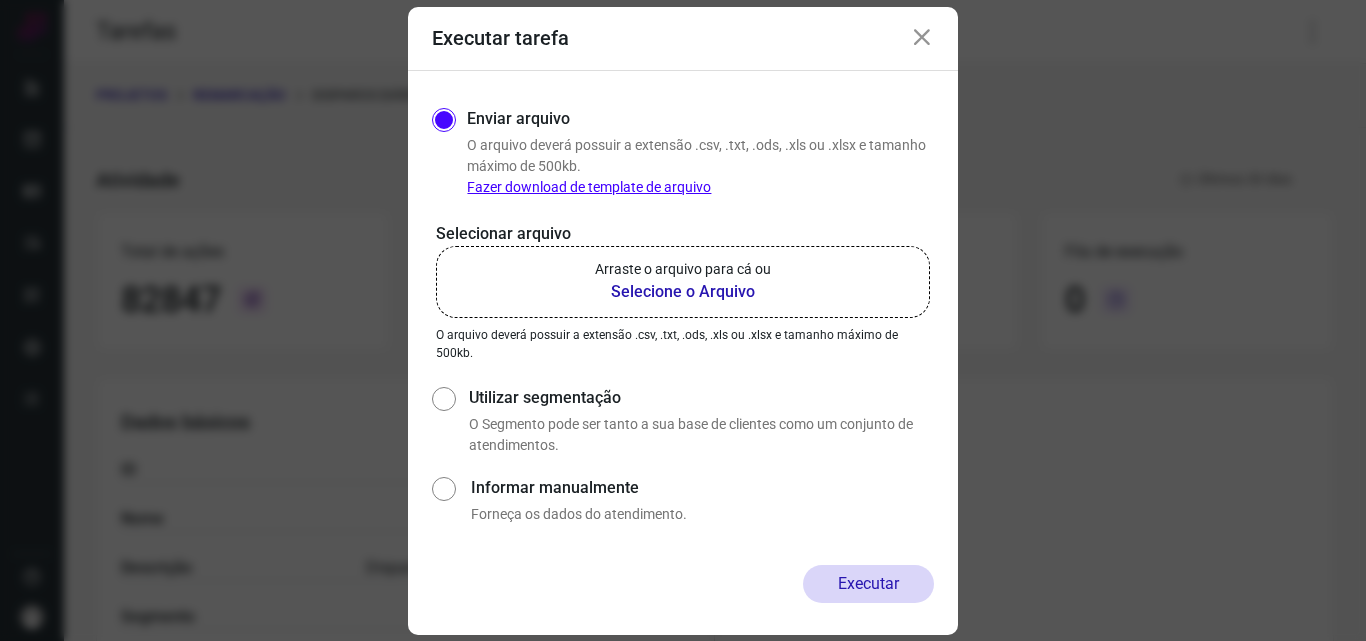 click on "Selecione o Arquivo" at bounding box center (683, 292) 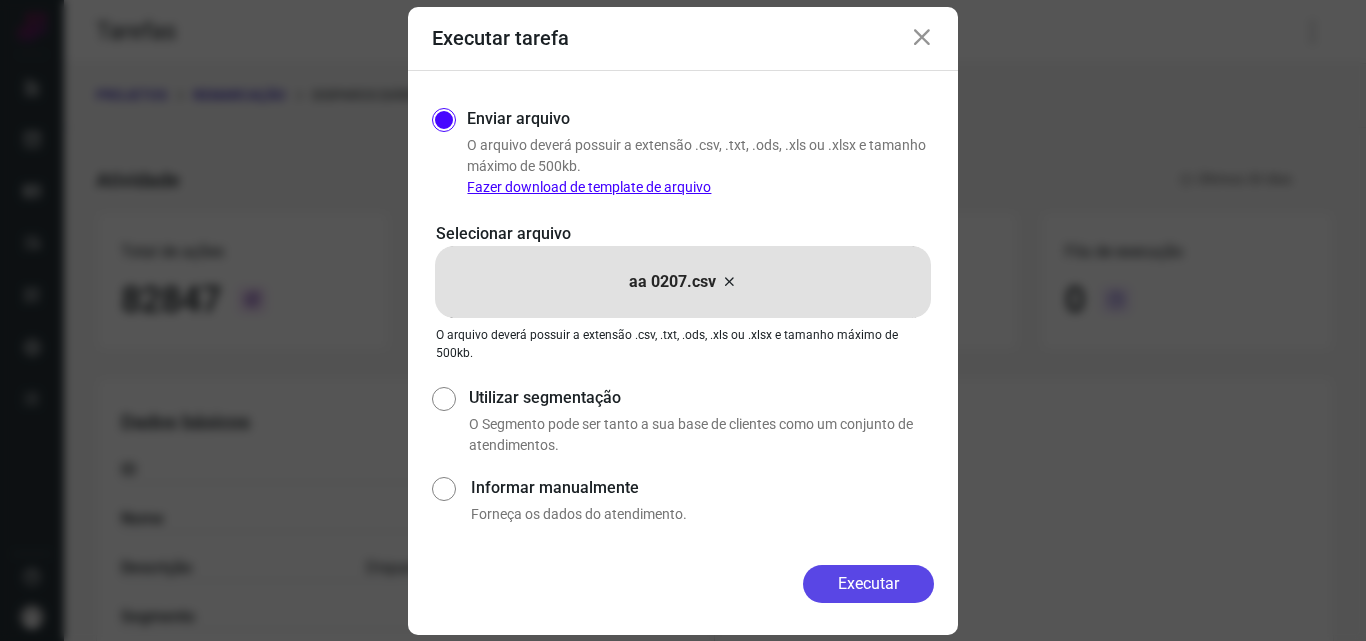click on "Executar" at bounding box center [868, 584] 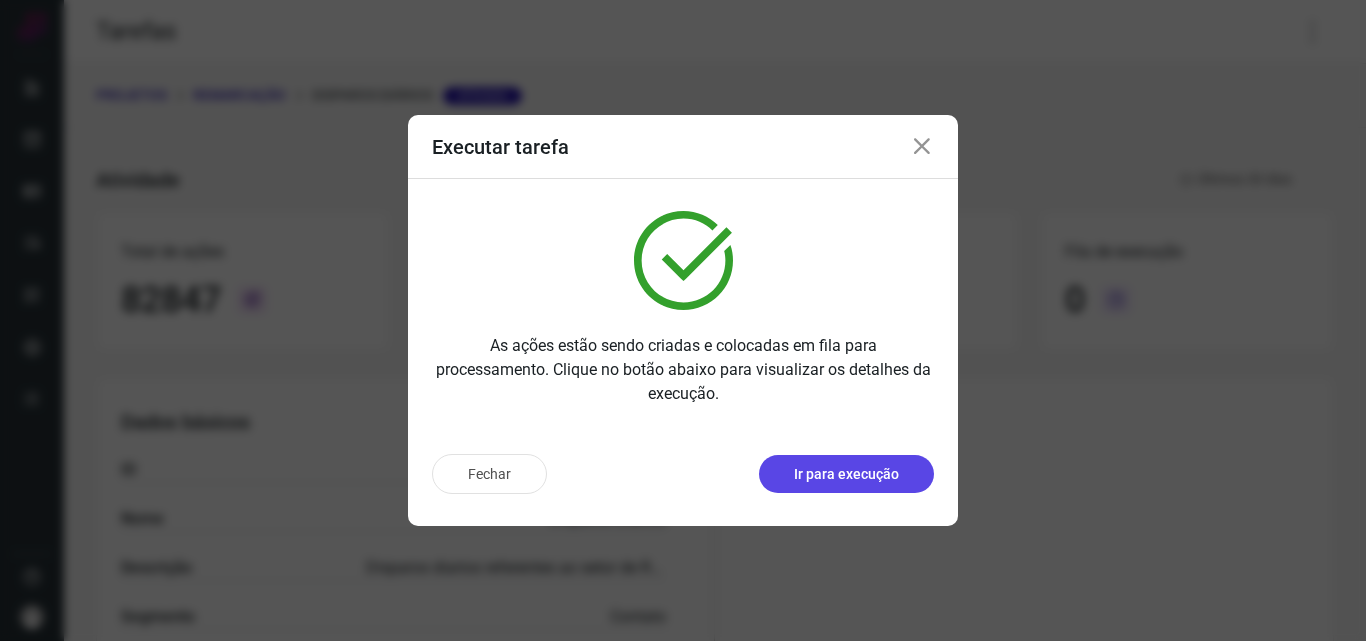 click on "Ir para execução" at bounding box center [846, 474] 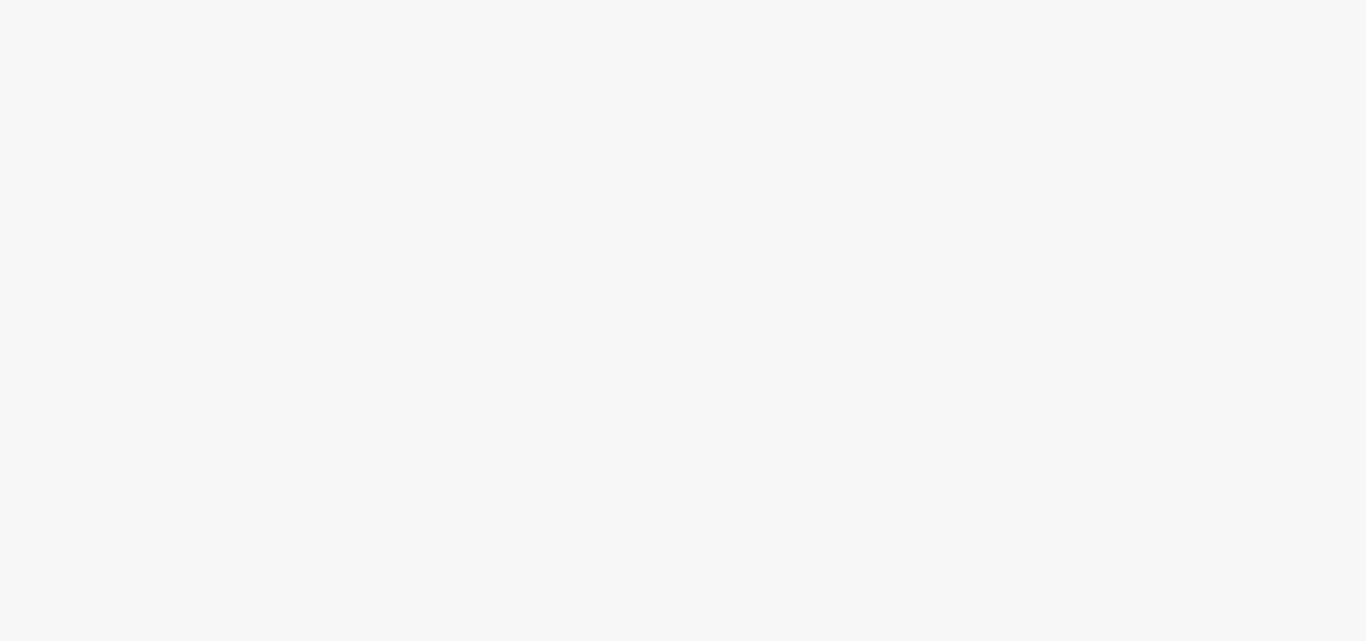 scroll, scrollTop: 0, scrollLeft: 0, axis: both 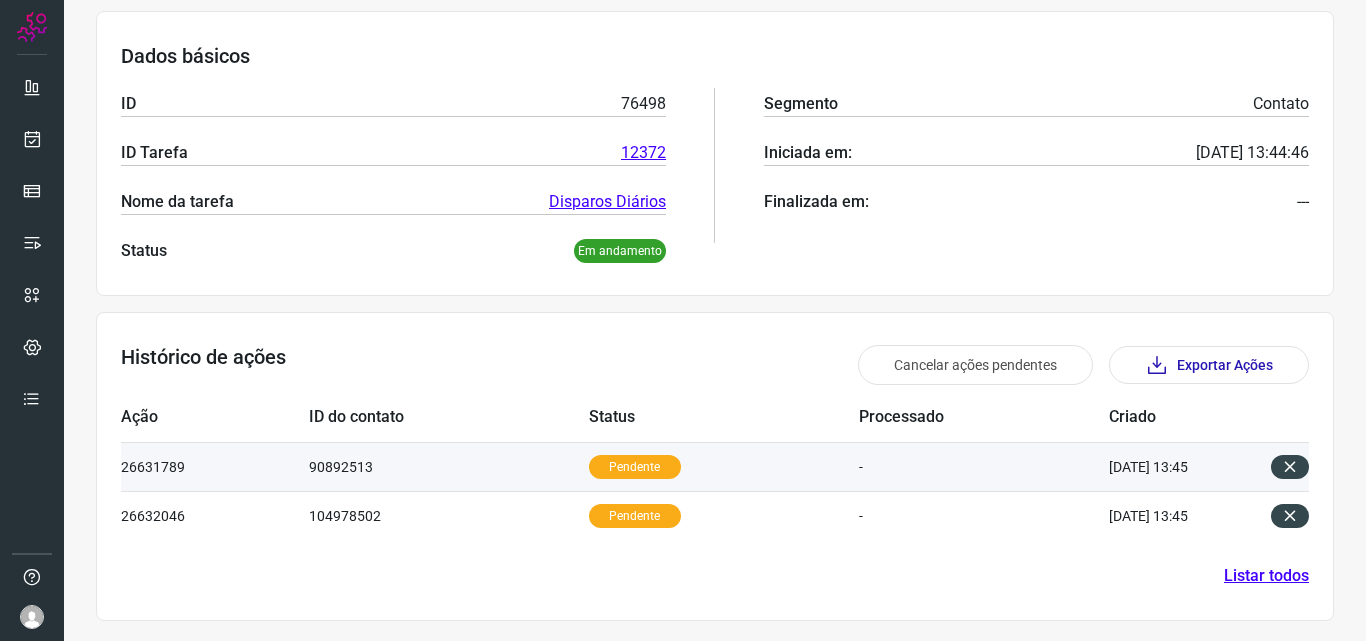 click on "Pendente" at bounding box center [635, 467] 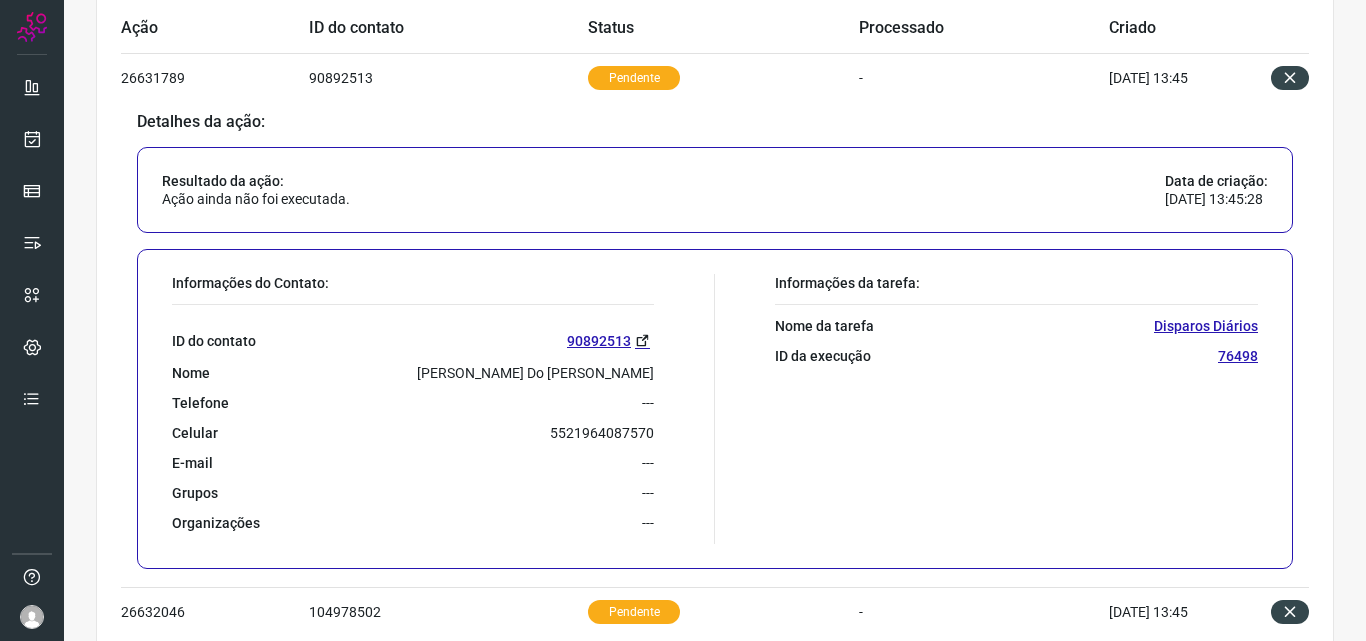 scroll, scrollTop: 684, scrollLeft: 0, axis: vertical 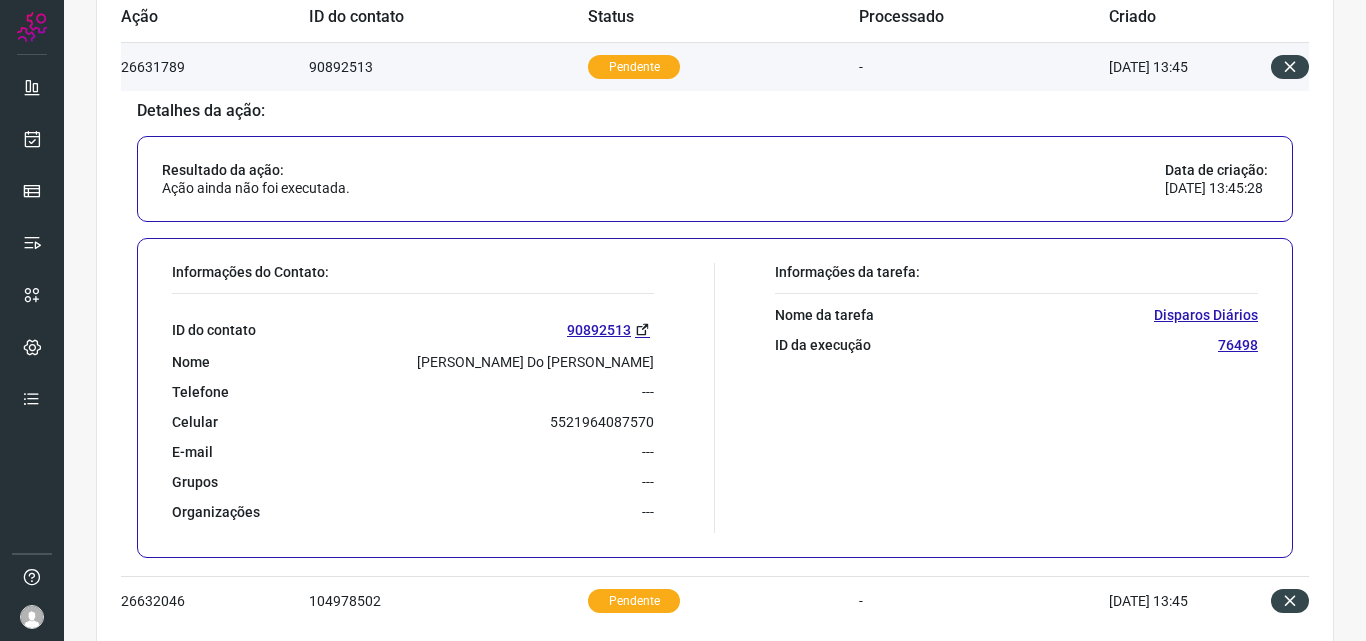 click on "Pendente" at bounding box center (634, 67) 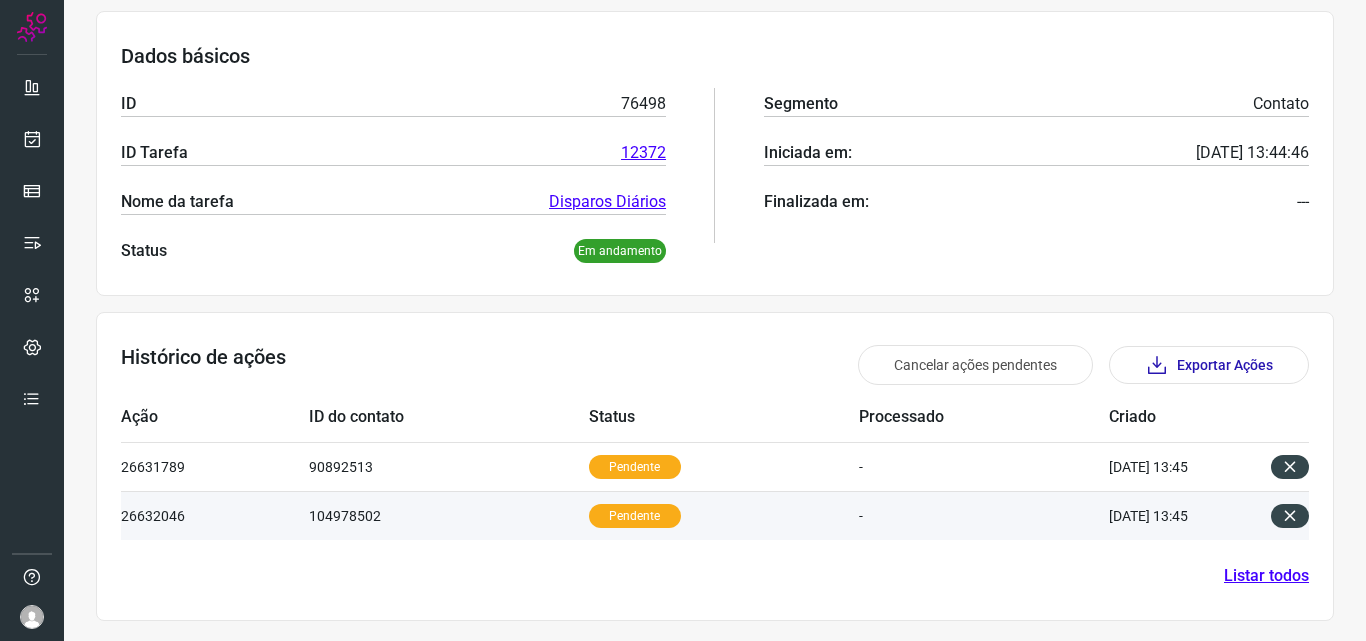 click on "Pendente" at bounding box center [635, 516] 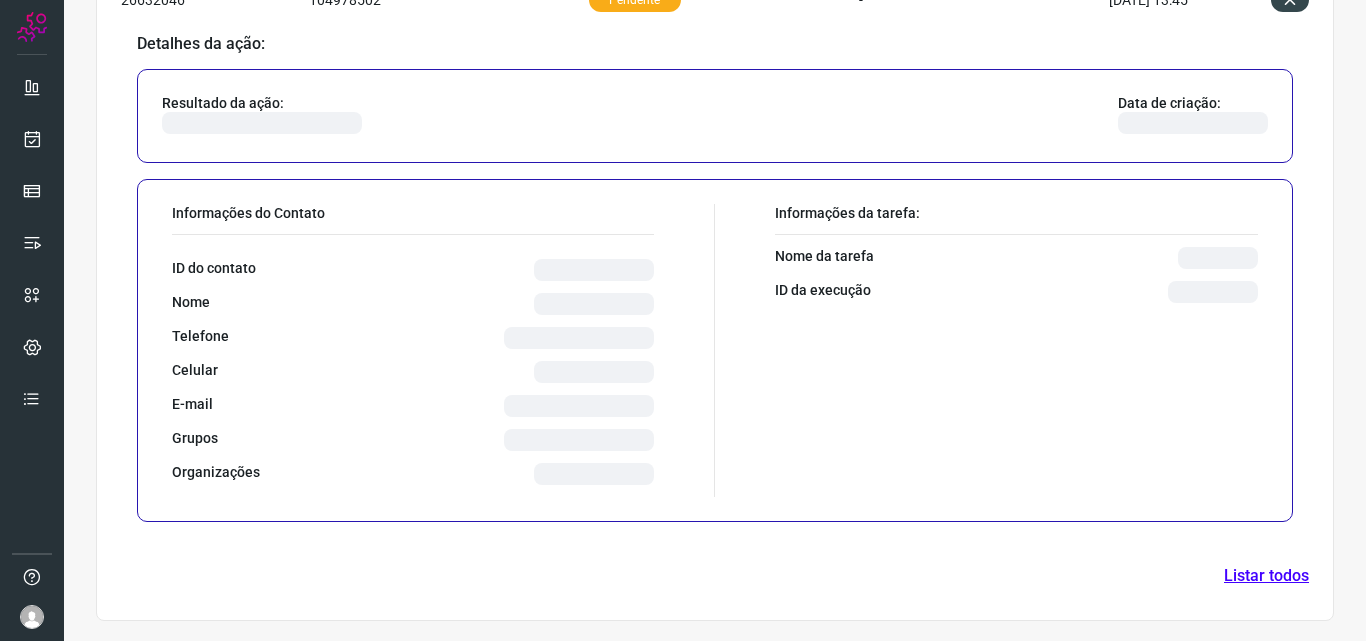scroll, scrollTop: 769, scrollLeft: 0, axis: vertical 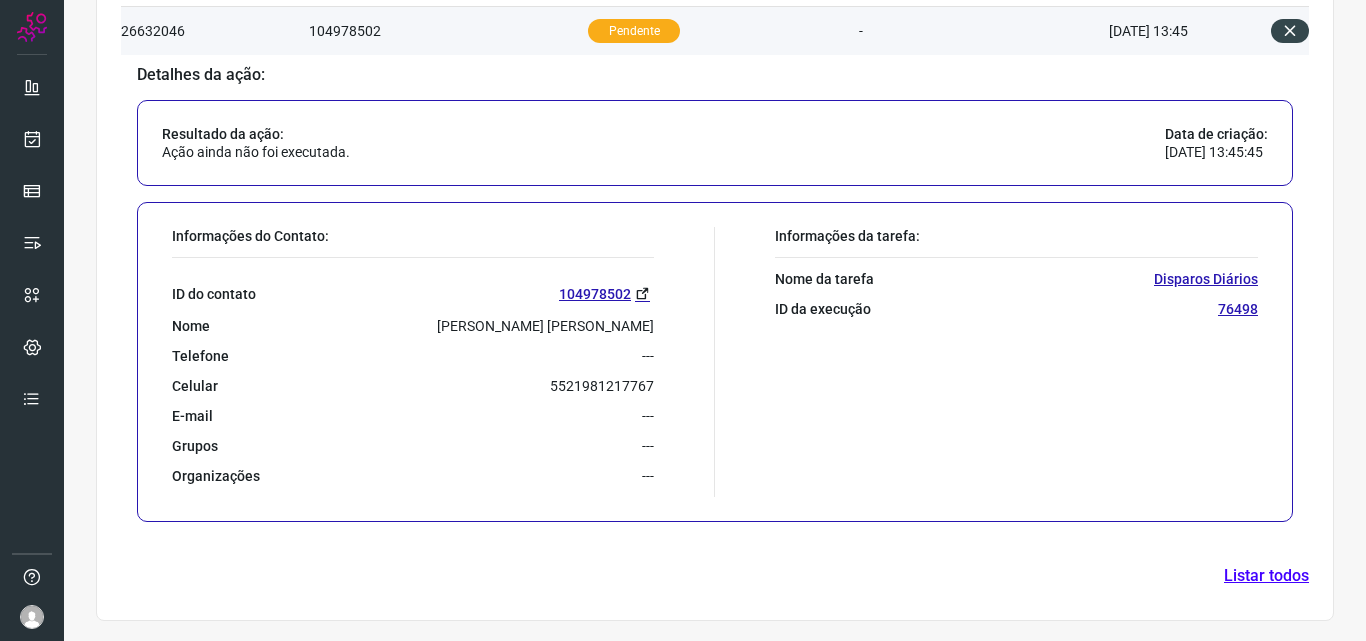 click on "Pendente" at bounding box center (634, 31) 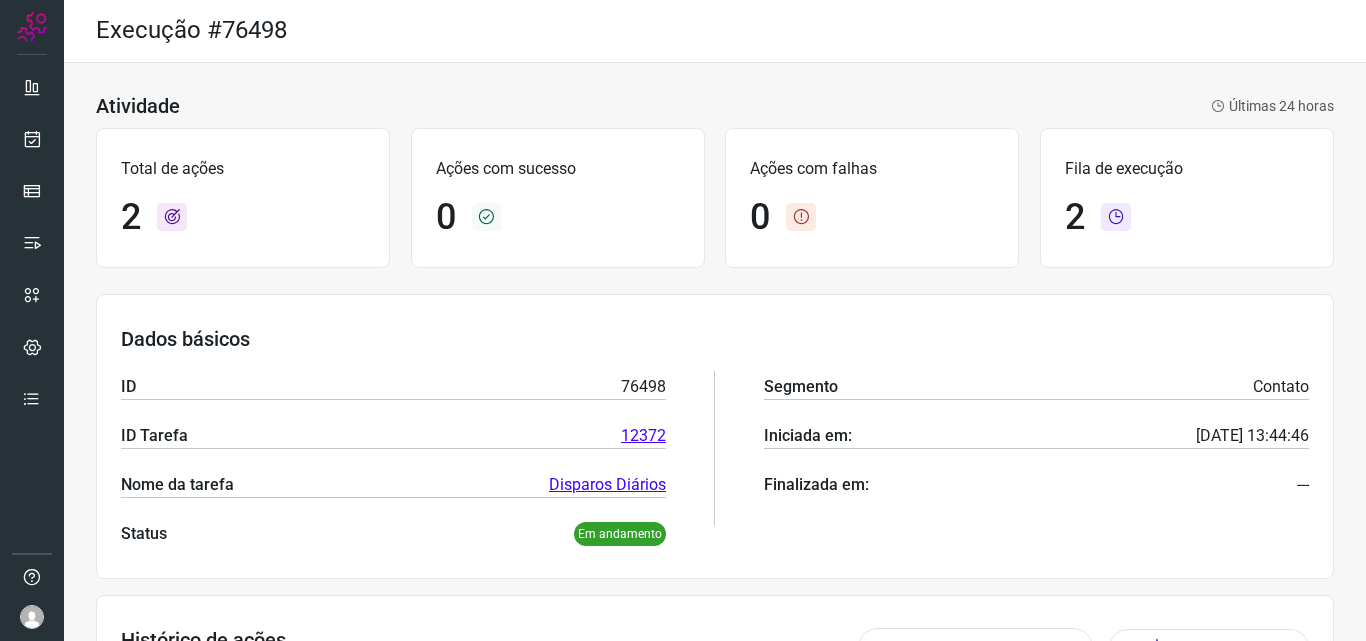scroll, scrollTop: 0, scrollLeft: 0, axis: both 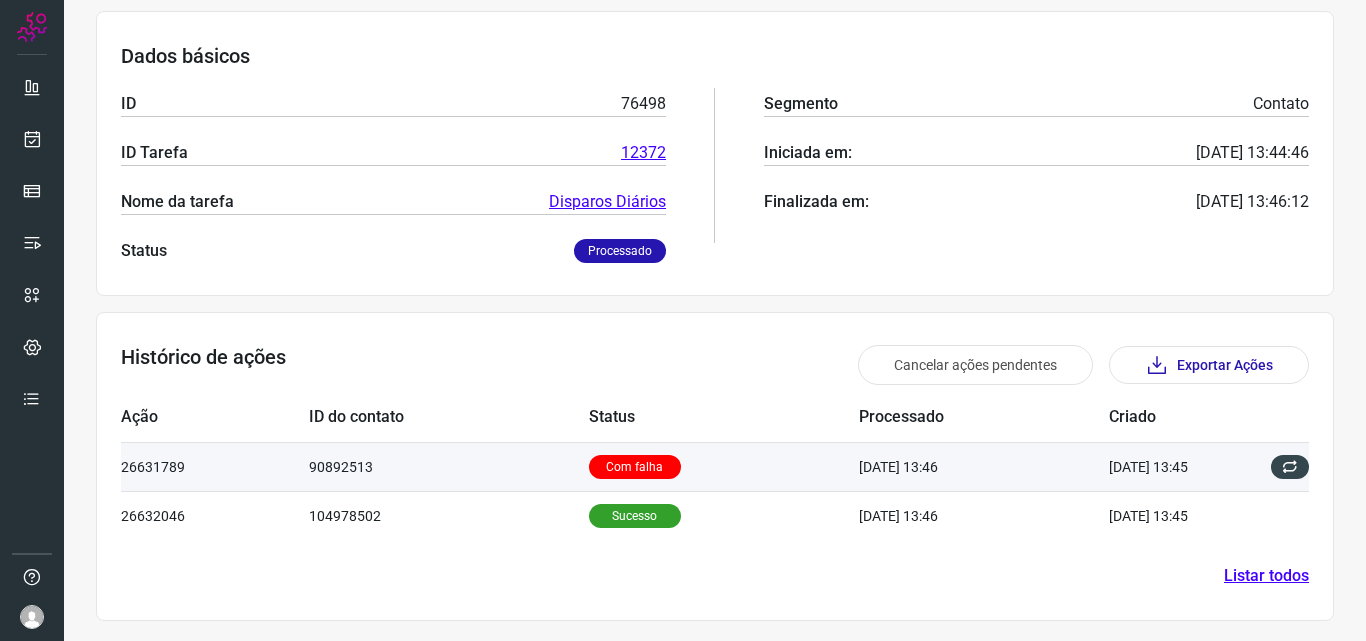 click on "Com falha" at bounding box center (724, 466) 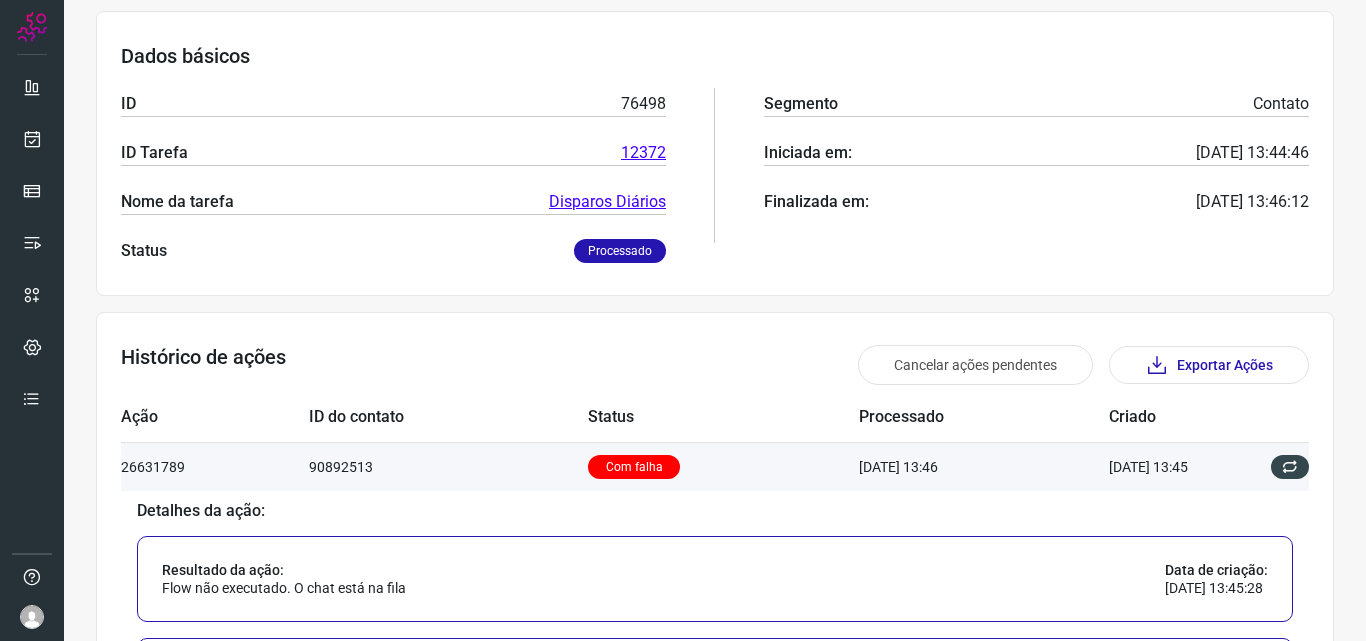 click on "Com falha" at bounding box center [723, 466] 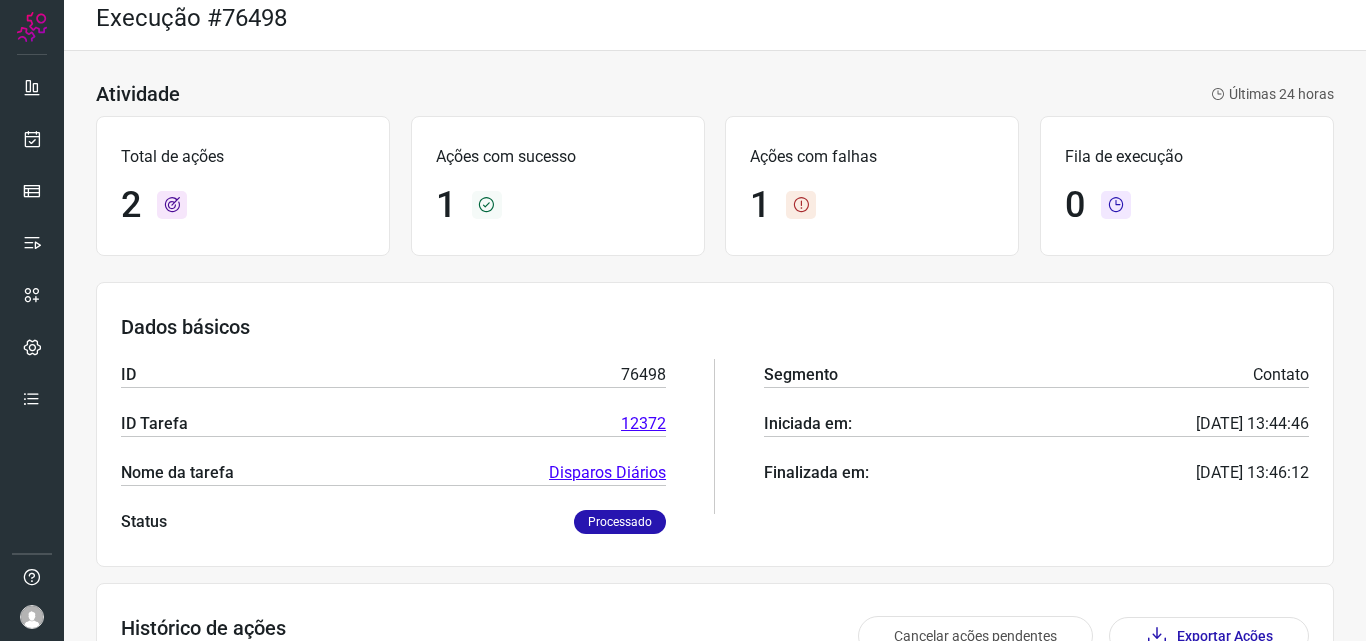 scroll, scrollTop: 0, scrollLeft: 0, axis: both 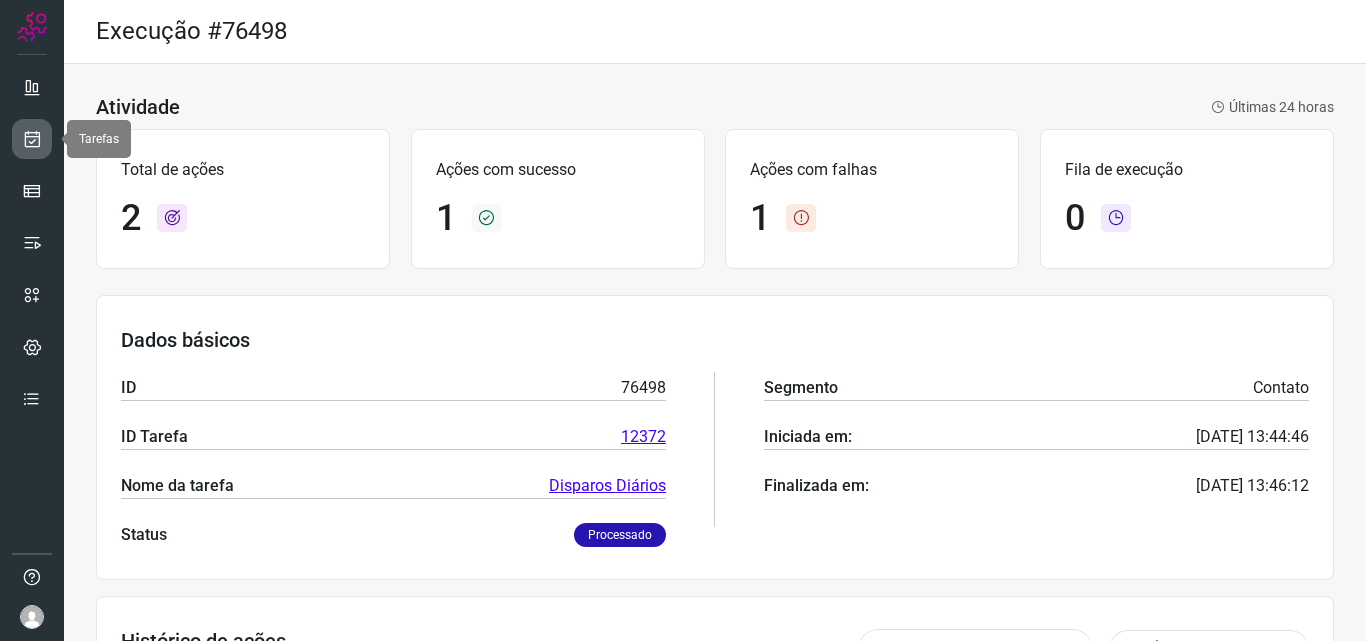 click at bounding box center [32, 139] 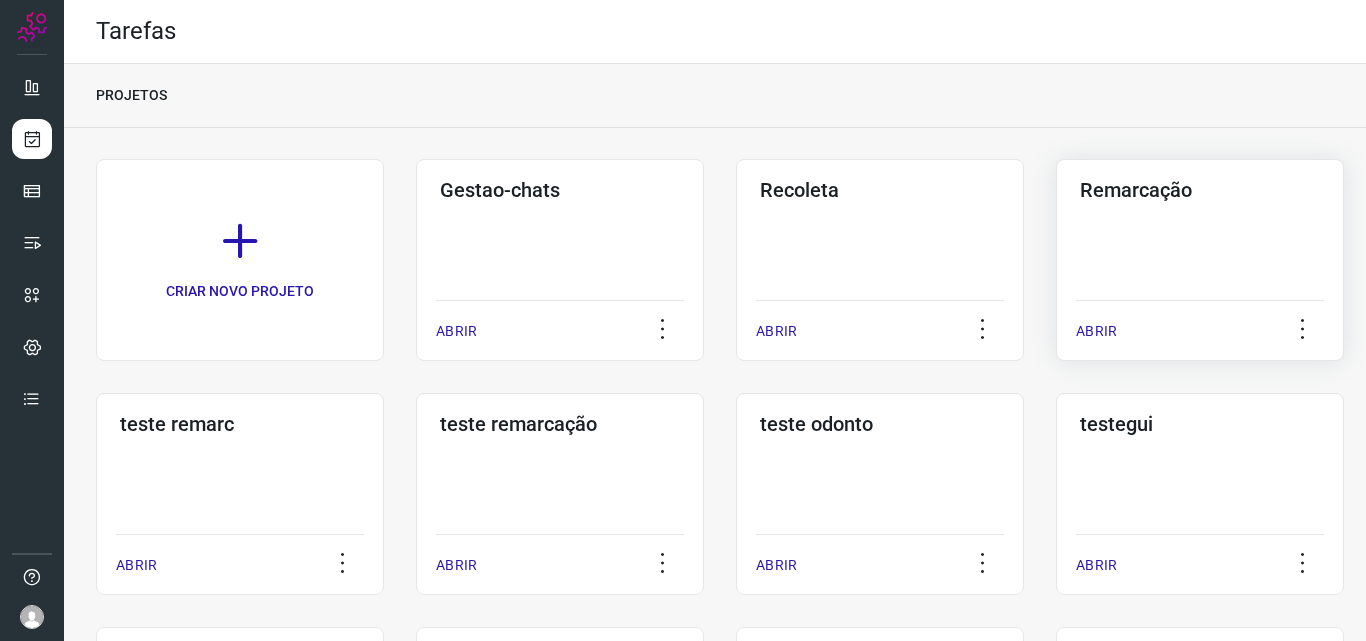 click on "Remarcação  ABRIR" 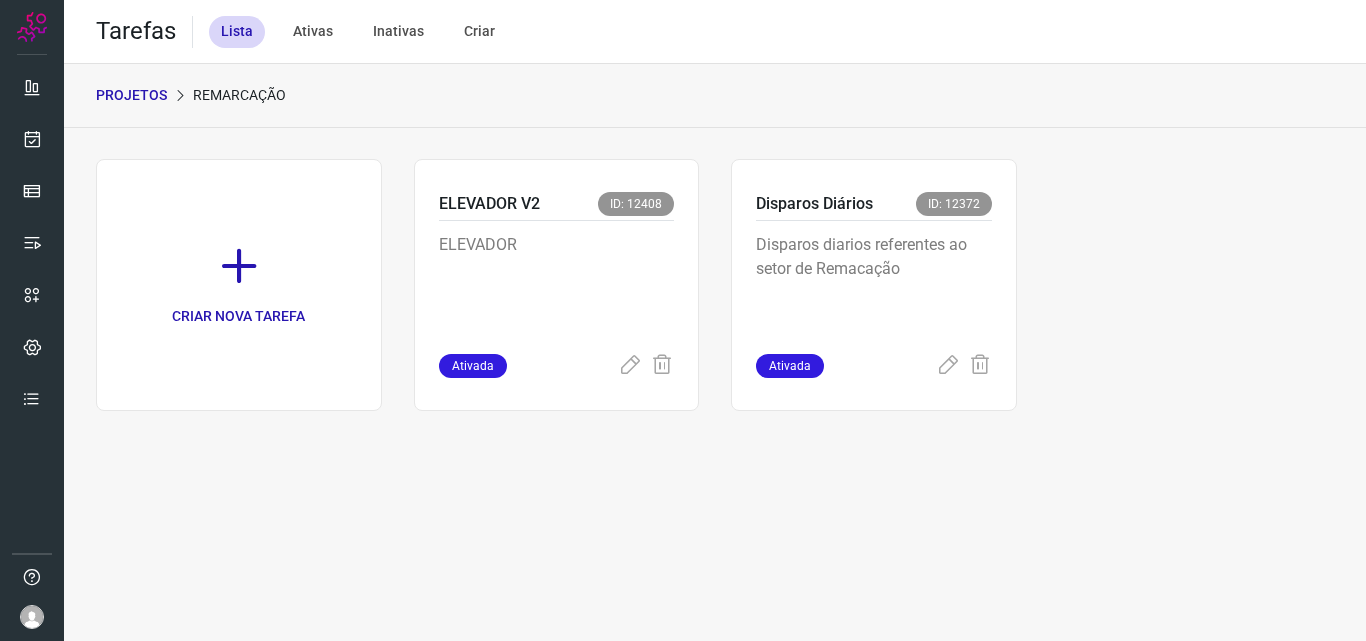 click on "Disparos diarios referentes ao setor de Remacação" at bounding box center (874, 283) 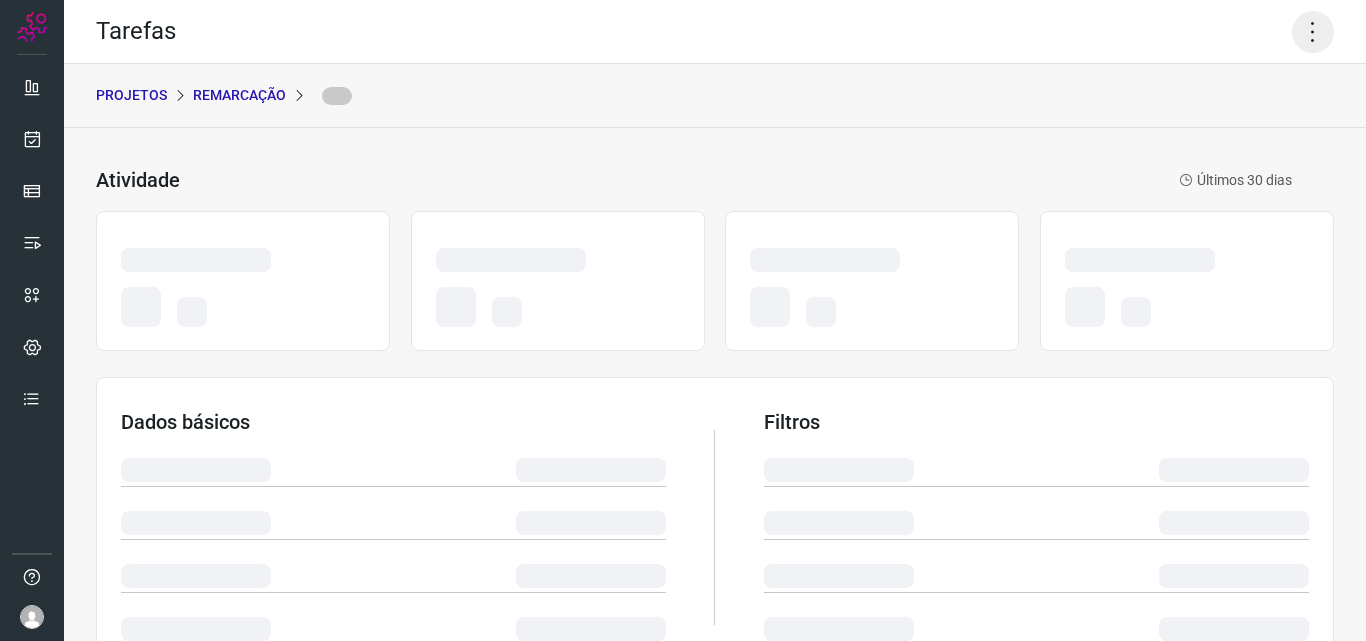 click 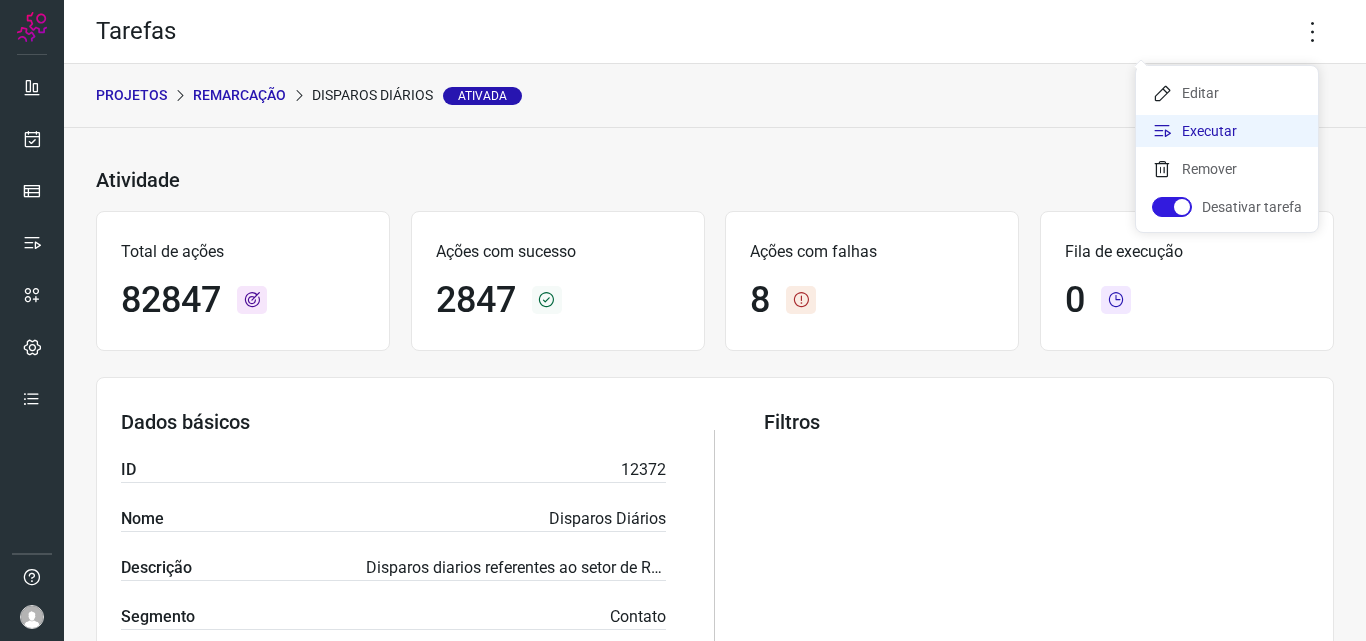 click on "Executar" 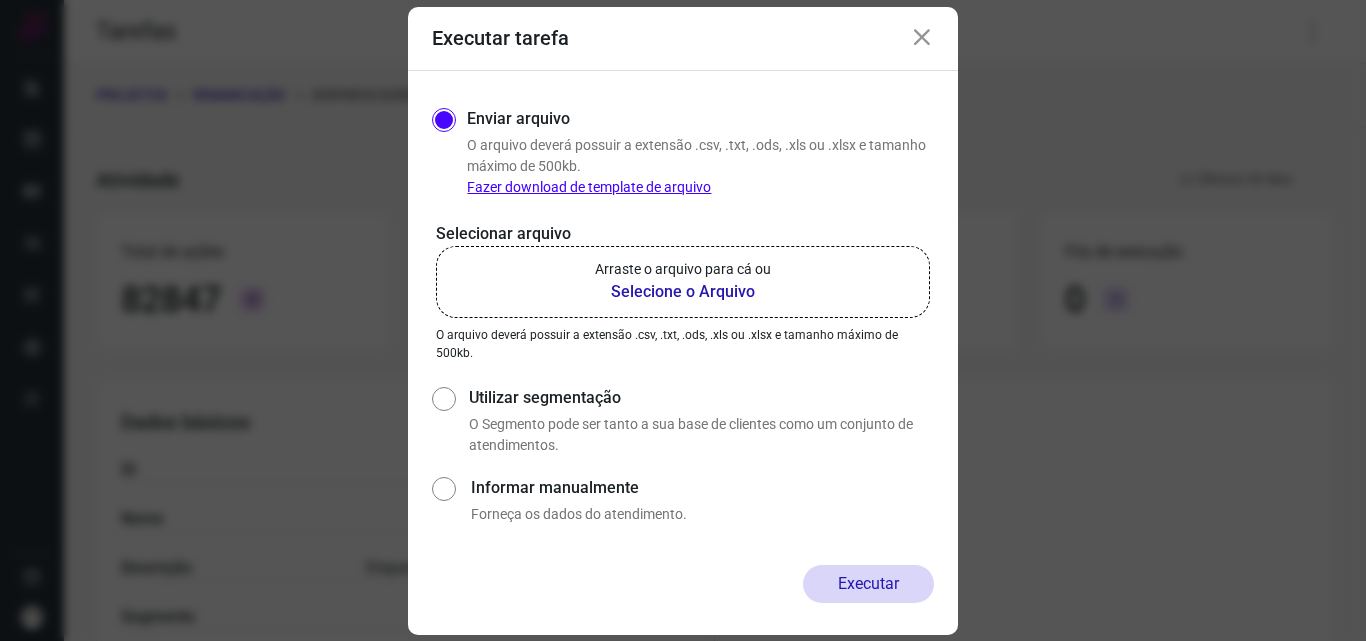 click on "Selecione o Arquivo" at bounding box center (683, 292) 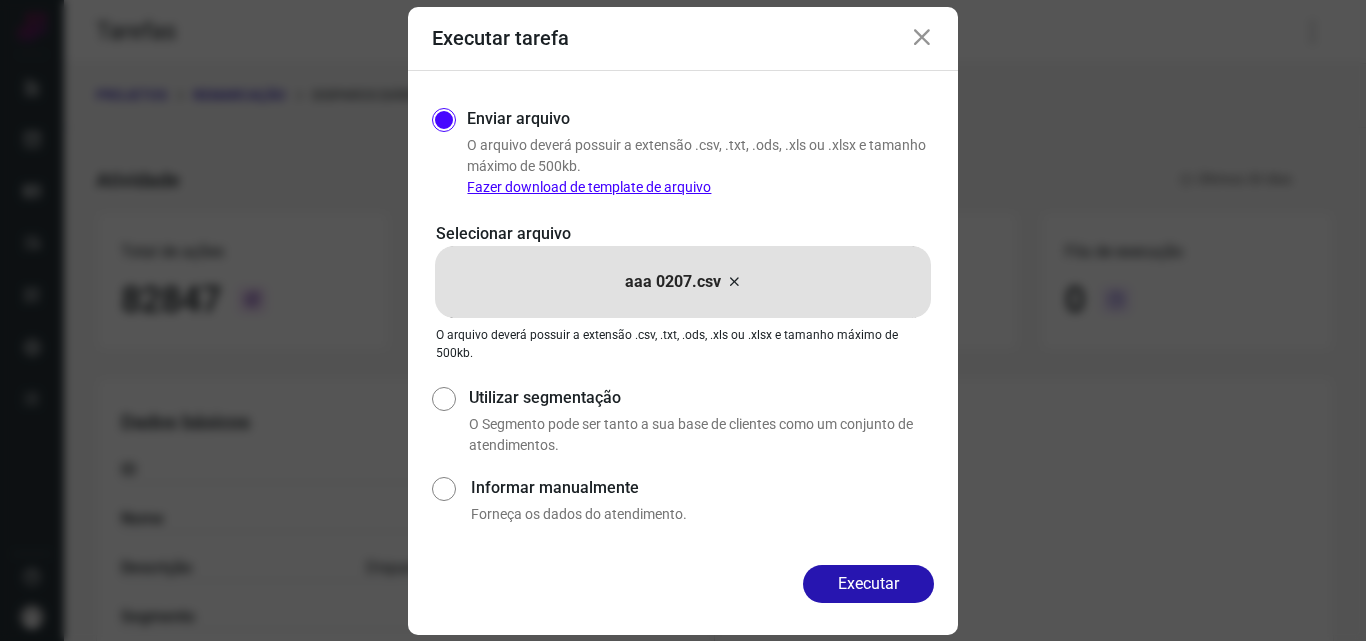 click on "Executar" at bounding box center [868, 584] 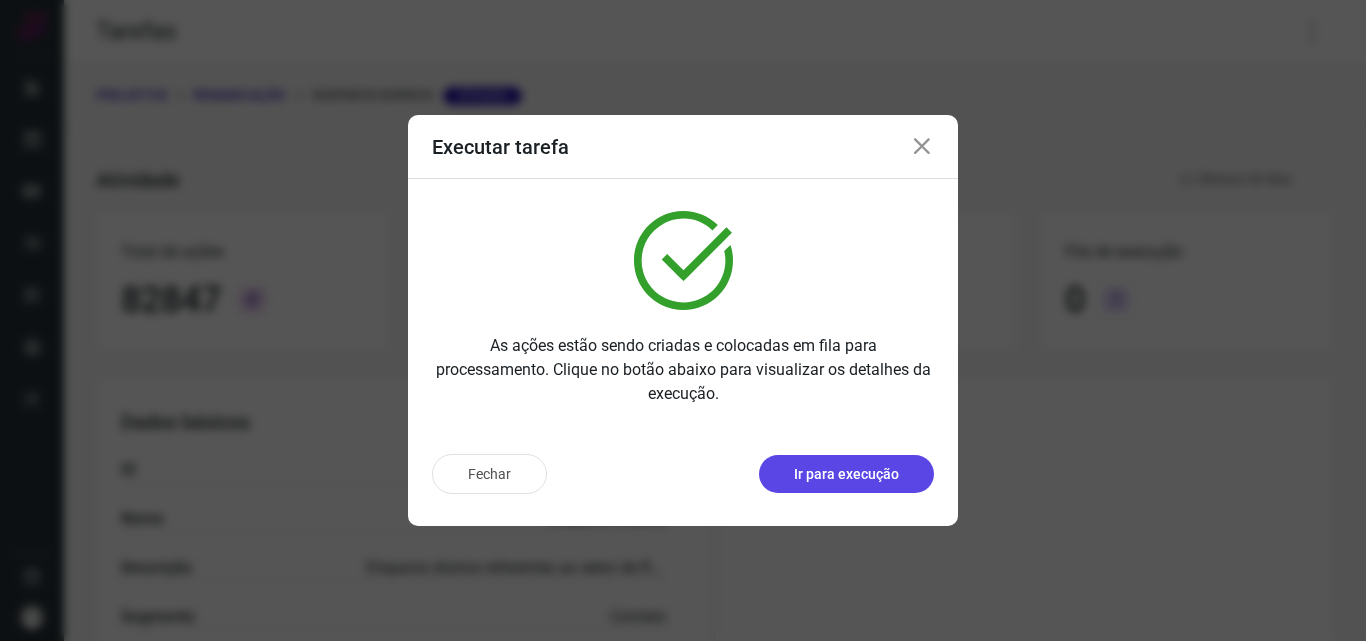 click on "Ir para execução" at bounding box center [846, 474] 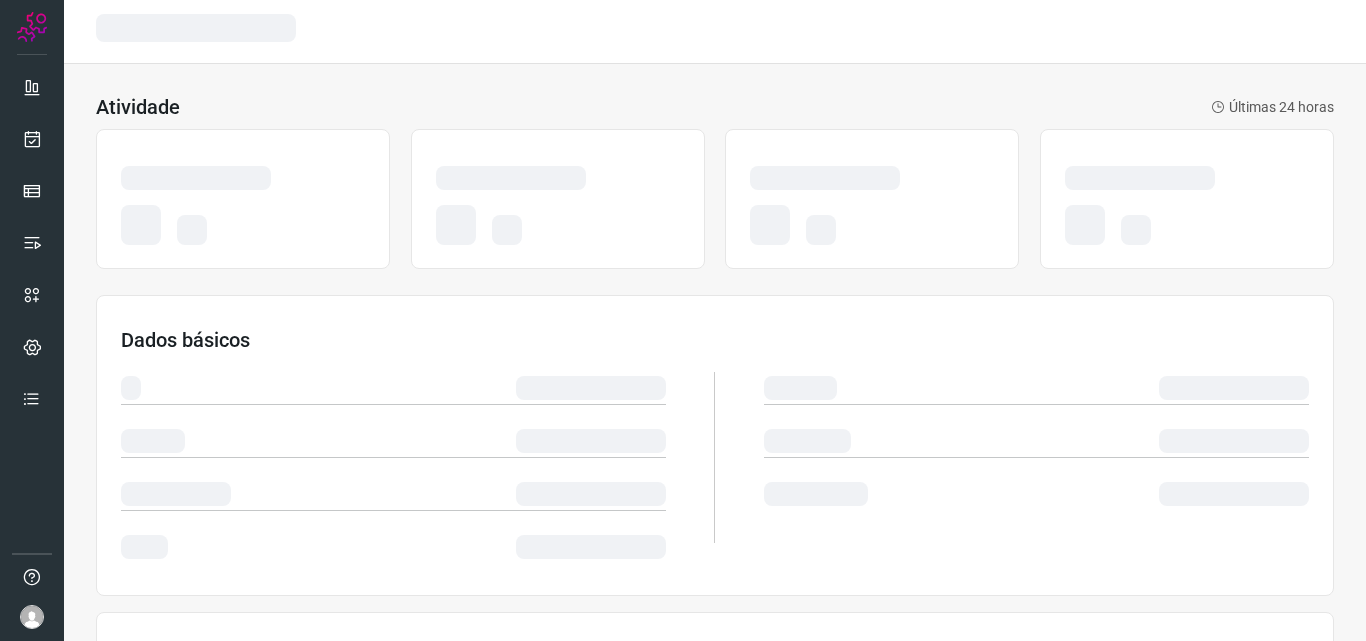 scroll, scrollTop: 0, scrollLeft: 0, axis: both 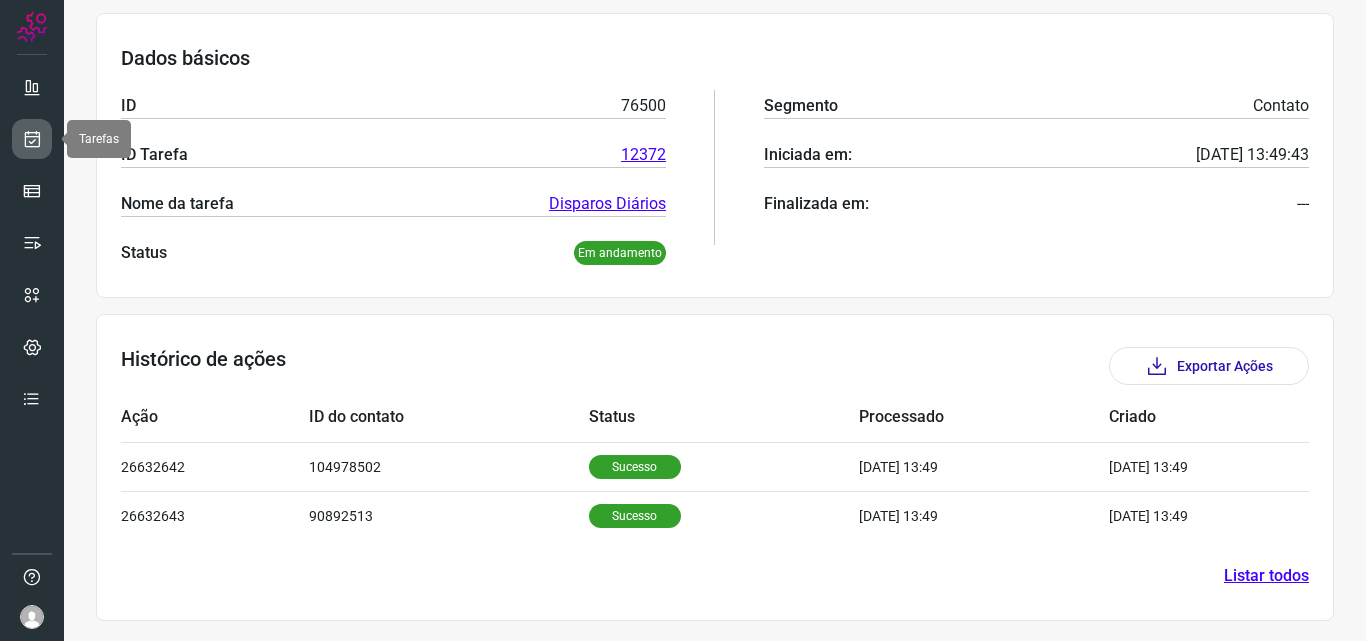 click at bounding box center [32, 139] 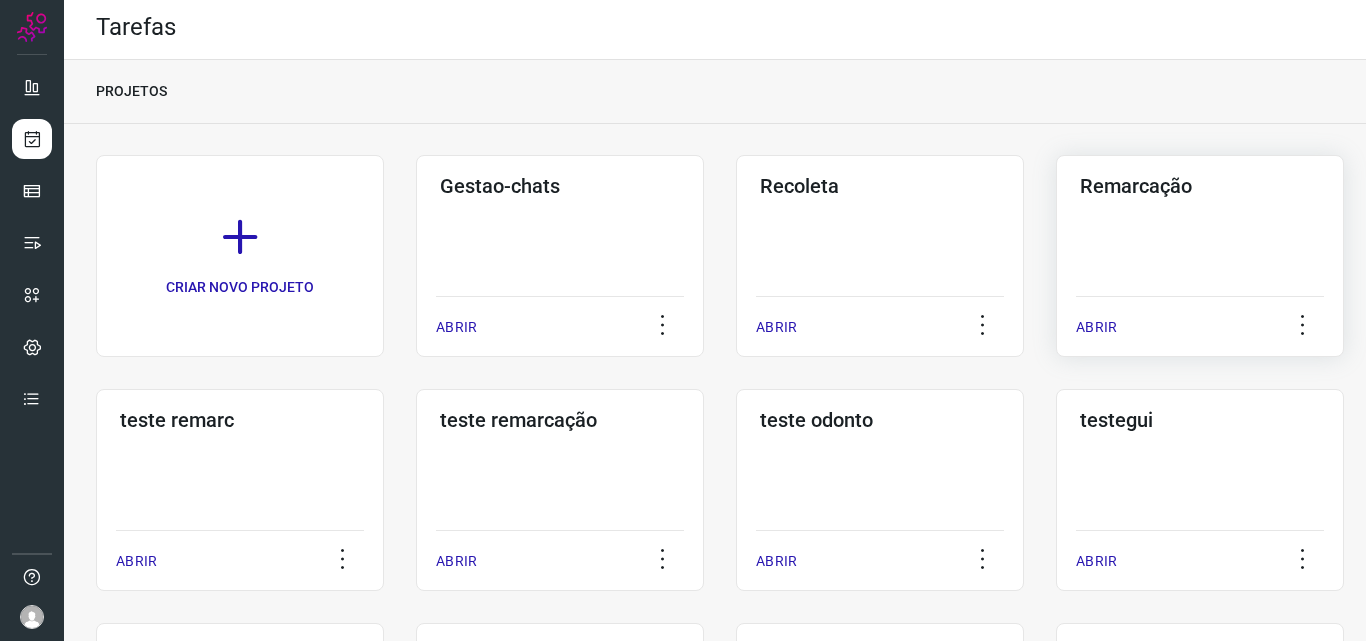 click on "Remarcação  ABRIR" 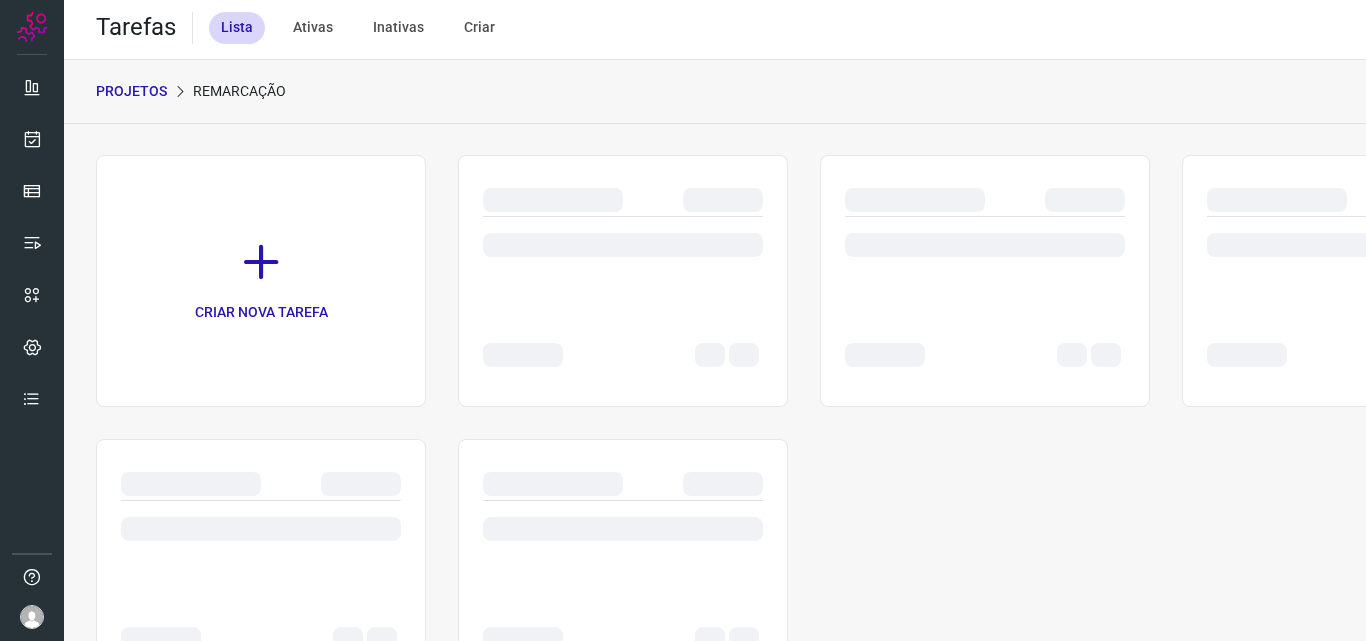 scroll, scrollTop: 0, scrollLeft: 0, axis: both 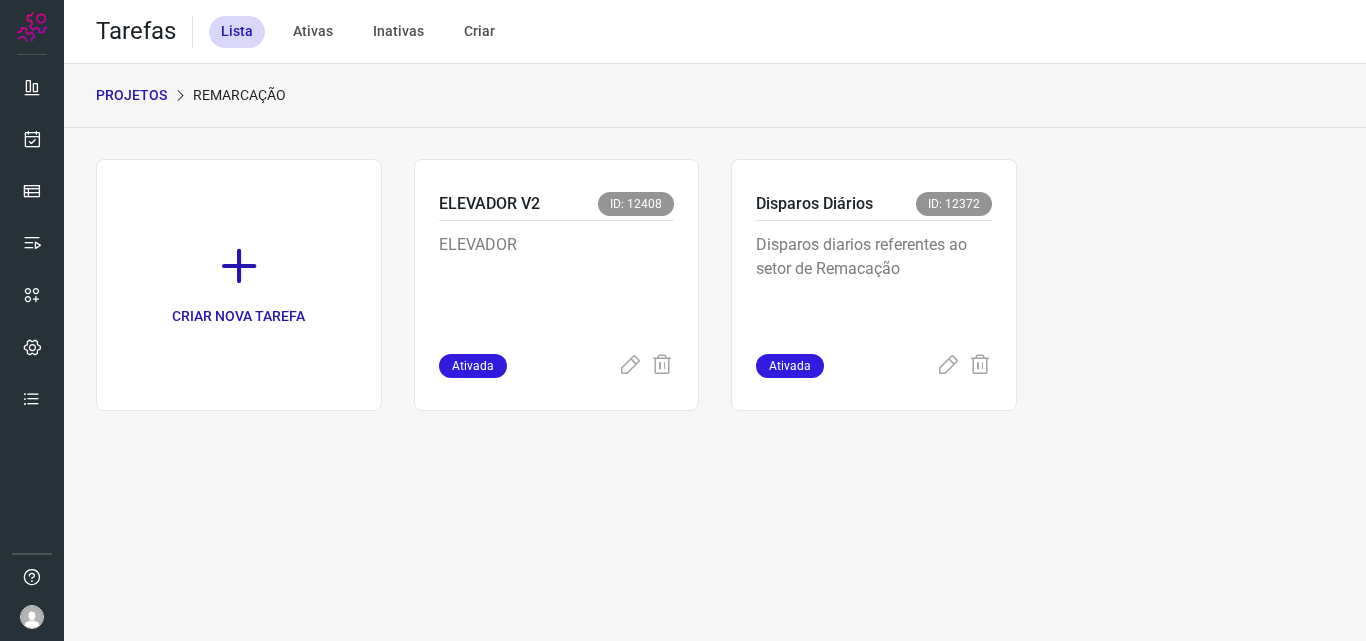 click on "Disparos diarios referentes ao setor de Remacação" at bounding box center [874, 283] 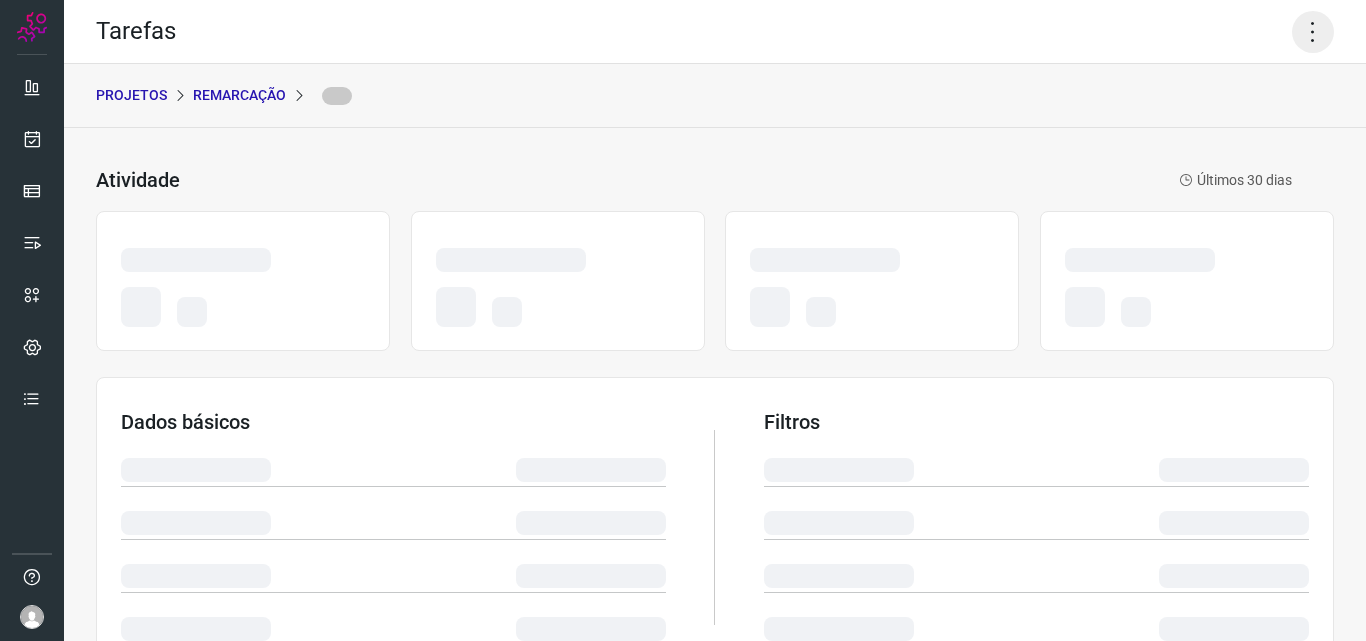 click 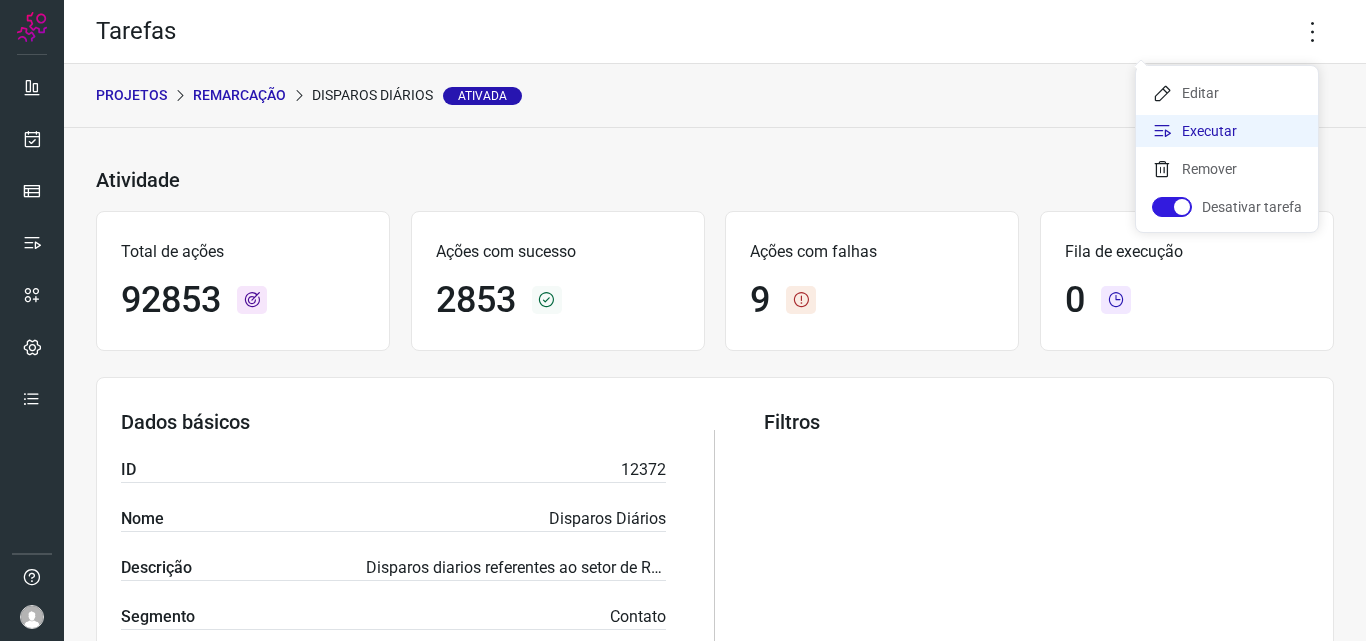click on "Executar" 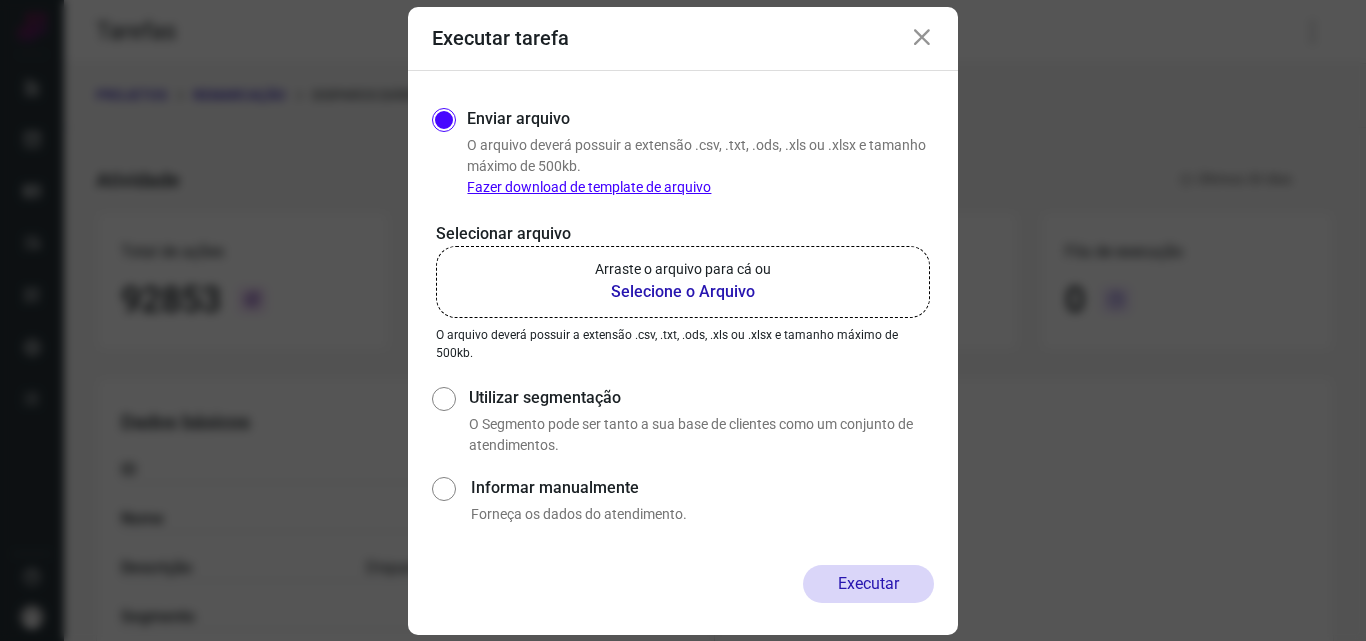 click on "Selecione o Arquivo" at bounding box center (683, 292) 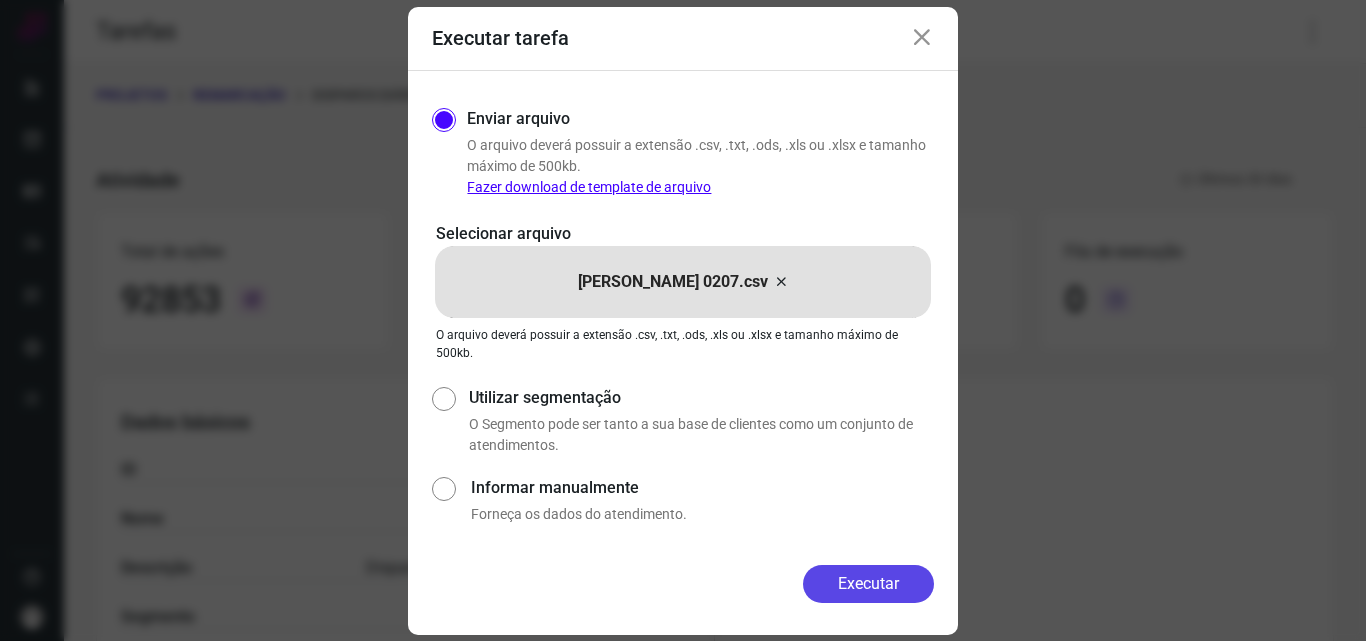 click on "Executar" at bounding box center [868, 584] 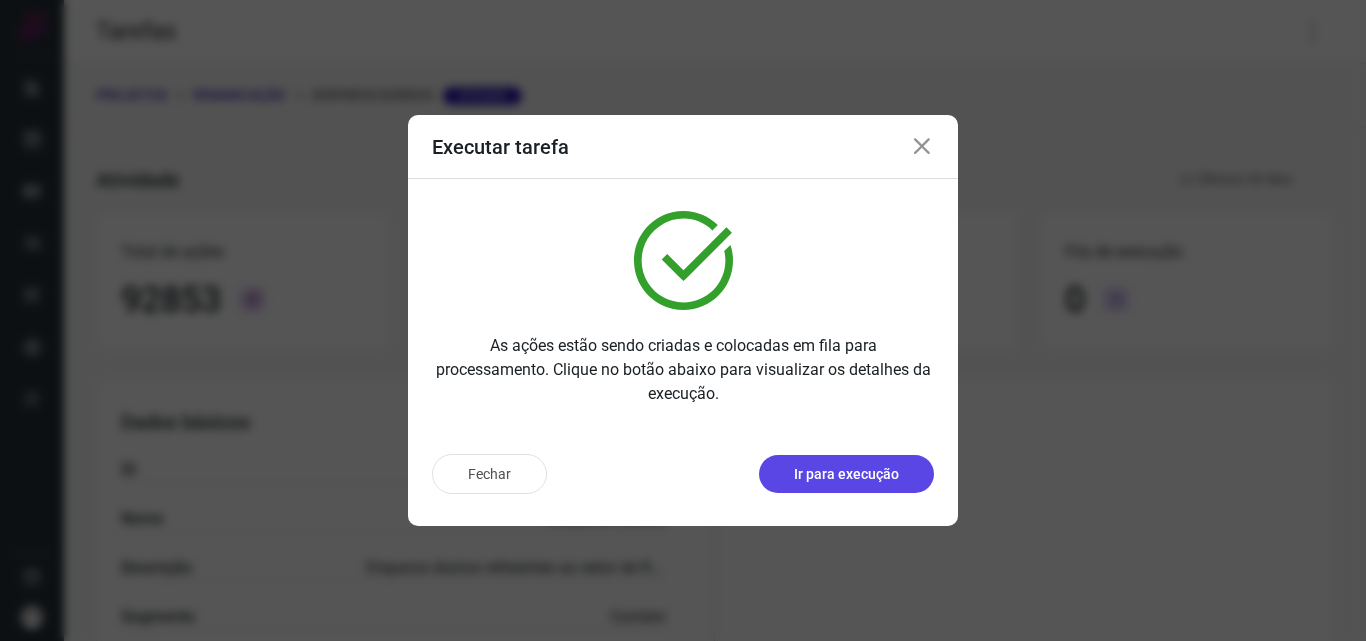 click on "Ir para execução" at bounding box center [846, 474] 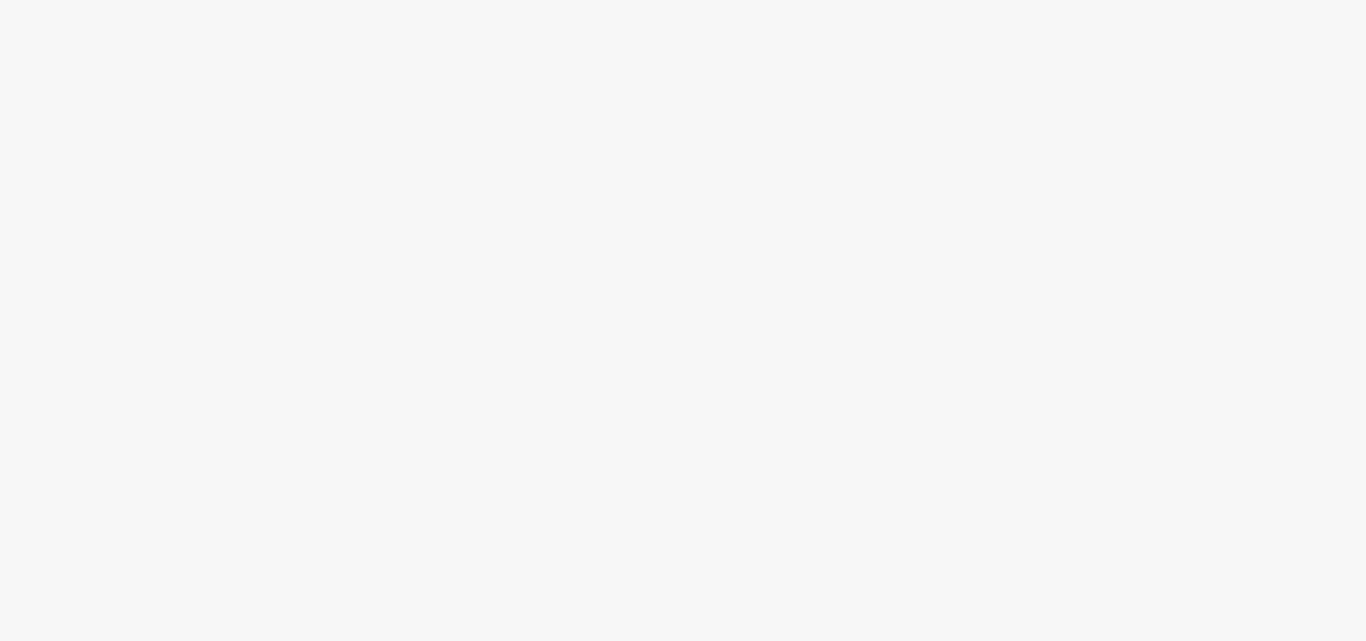scroll, scrollTop: 0, scrollLeft: 0, axis: both 